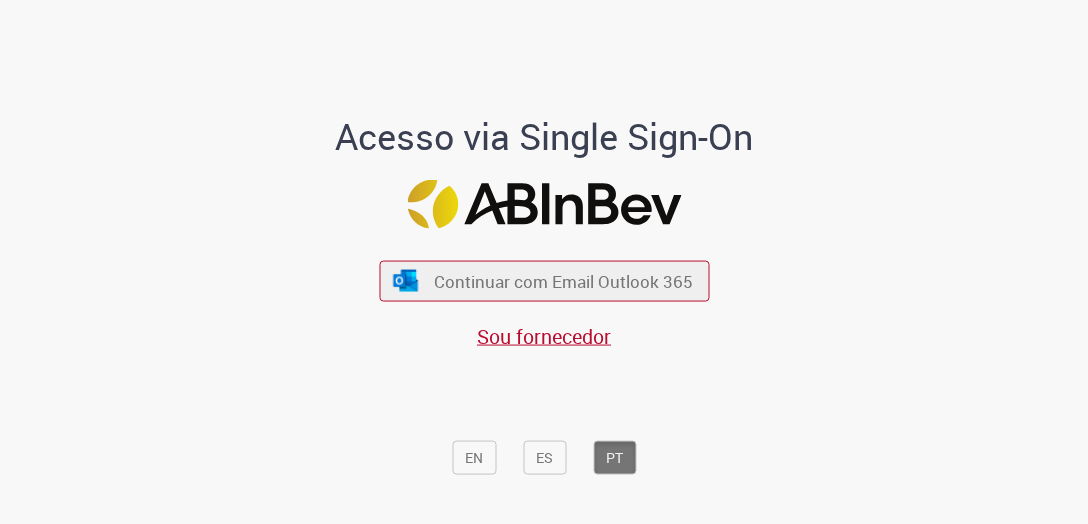 scroll, scrollTop: 0, scrollLeft: 0, axis: both 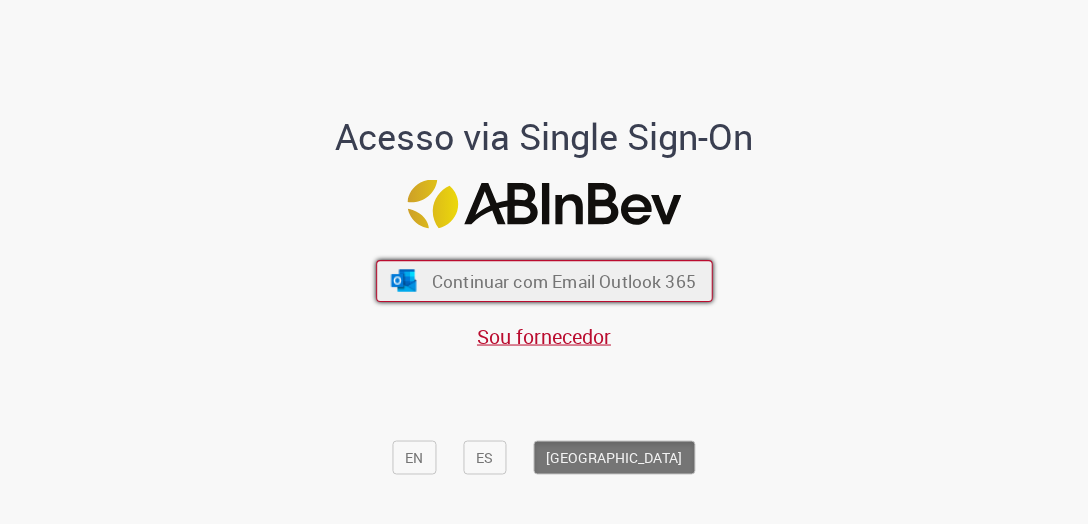 click on "Continuar com Email Outlook 365" at bounding box center [563, 280] 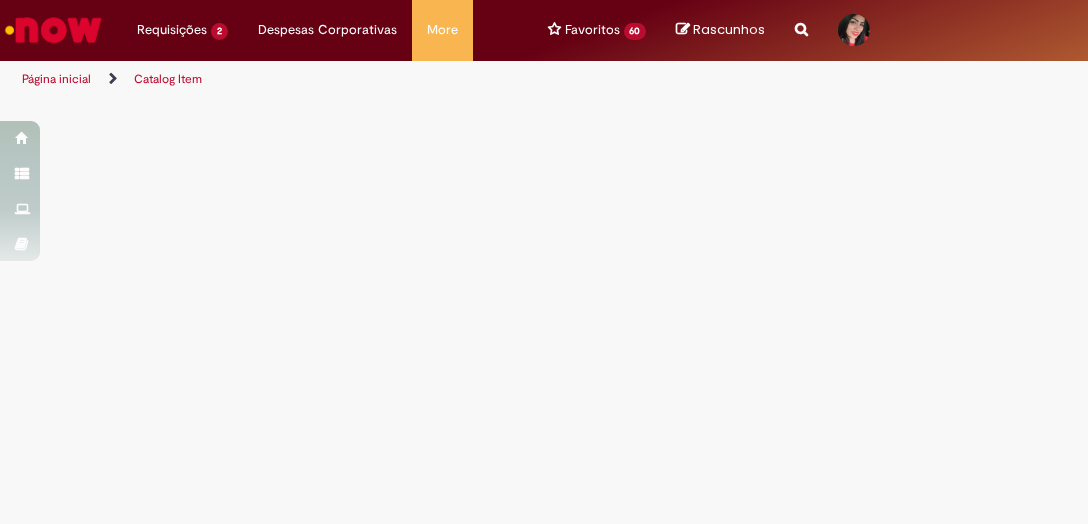 scroll, scrollTop: 0, scrollLeft: 0, axis: both 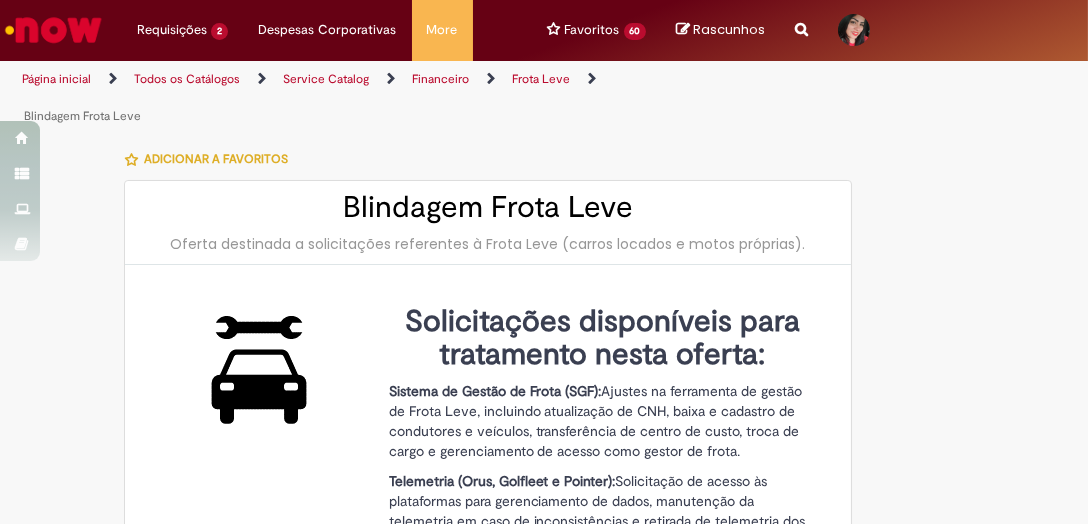 type on "********" 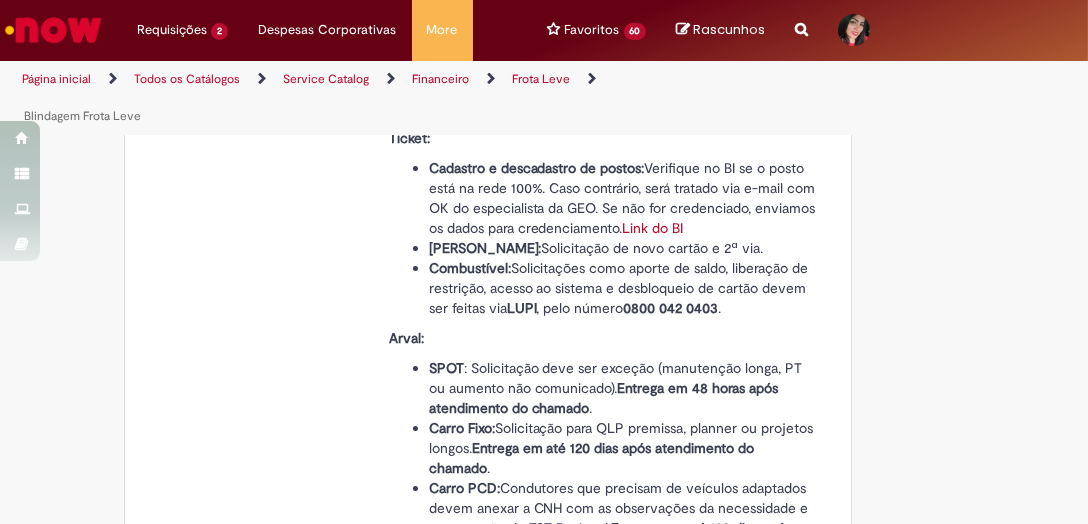 type on "**********" 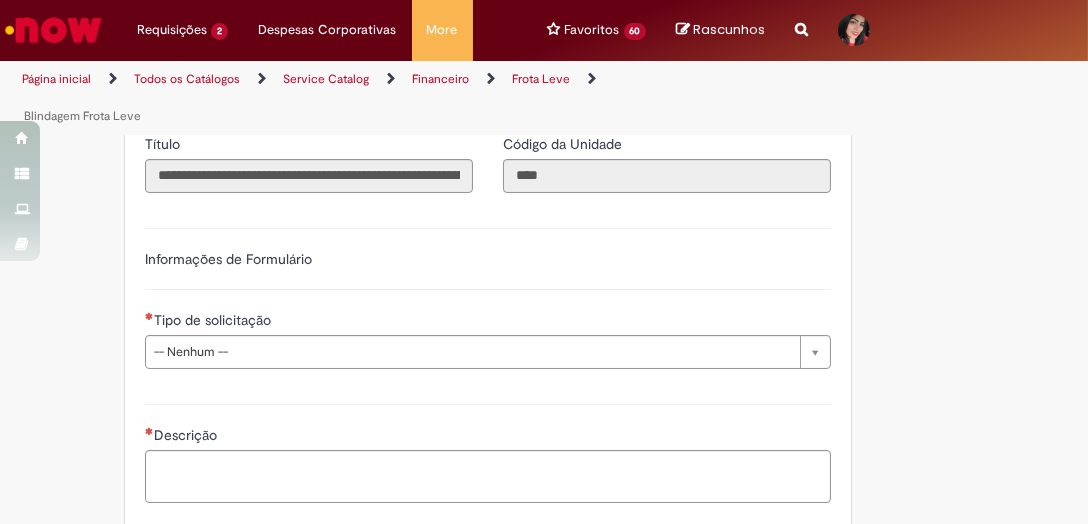 scroll, scrollTop: 1400, scrollLeft: 0, axis: vertical 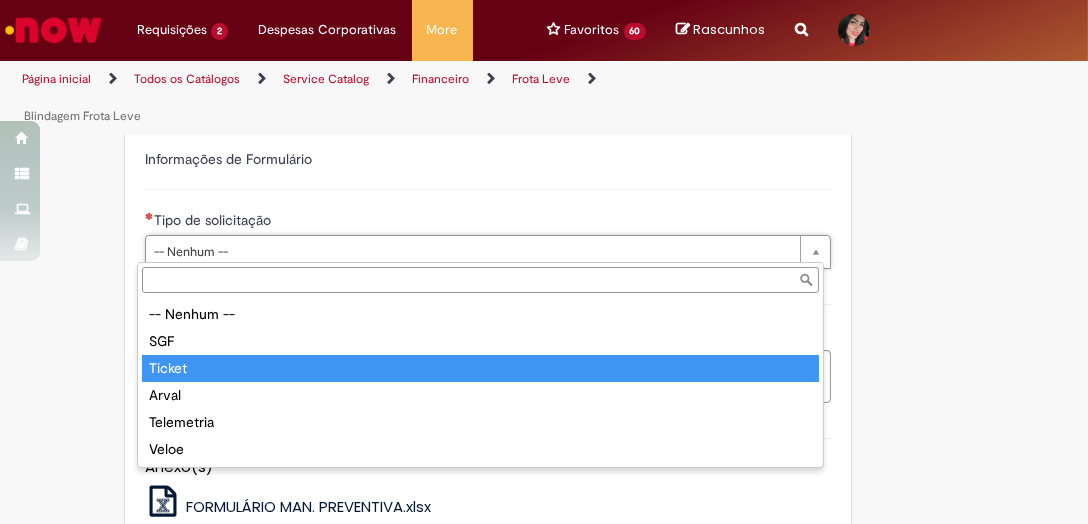 type on "******" 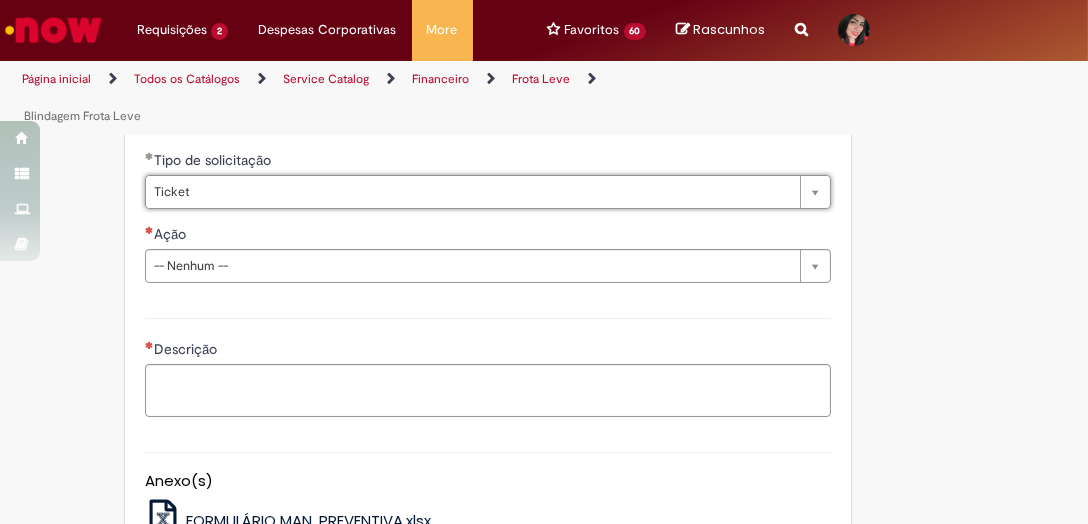scroll, scrollTop: 1500, scrollLeft: 0, axis: vertical 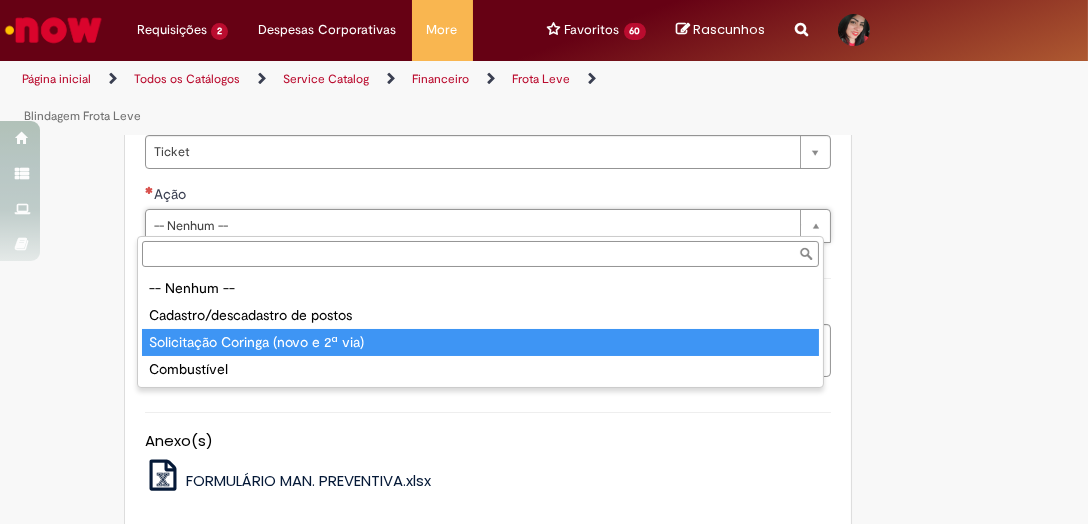 type on "**********" 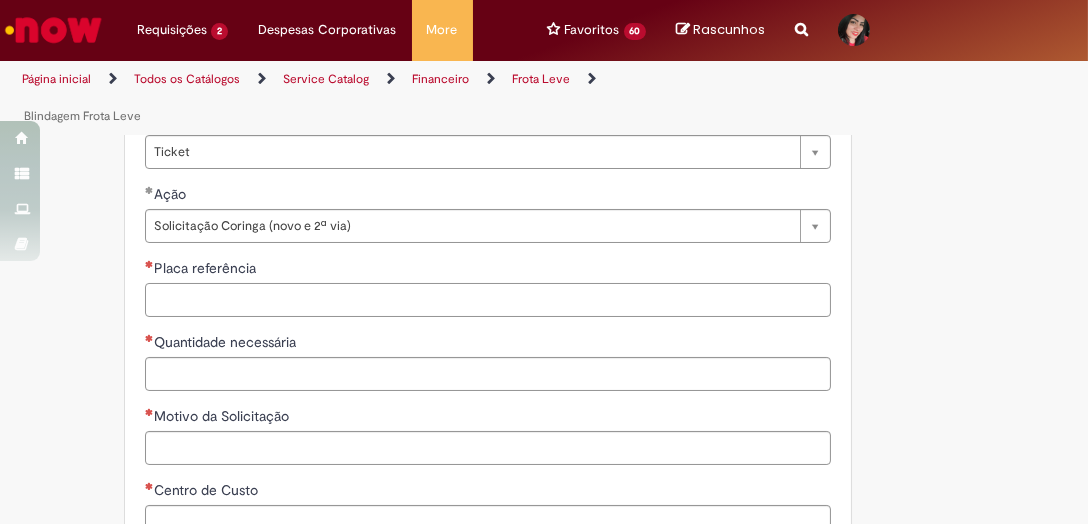 click on "Placa referência" at bounding box center [488, 300] 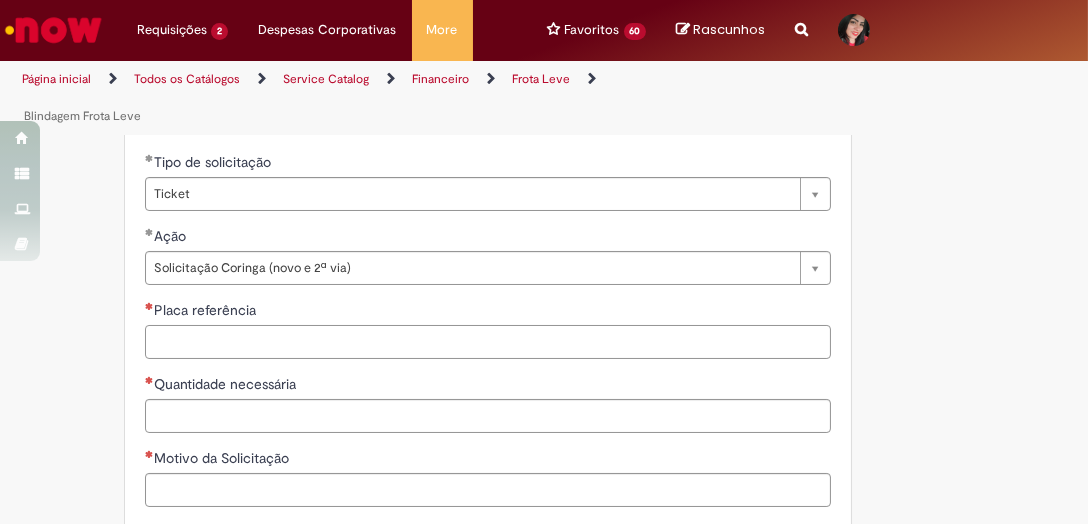 scroll, scrollTop: 1500, scrollLeft: 0, axis: vertical 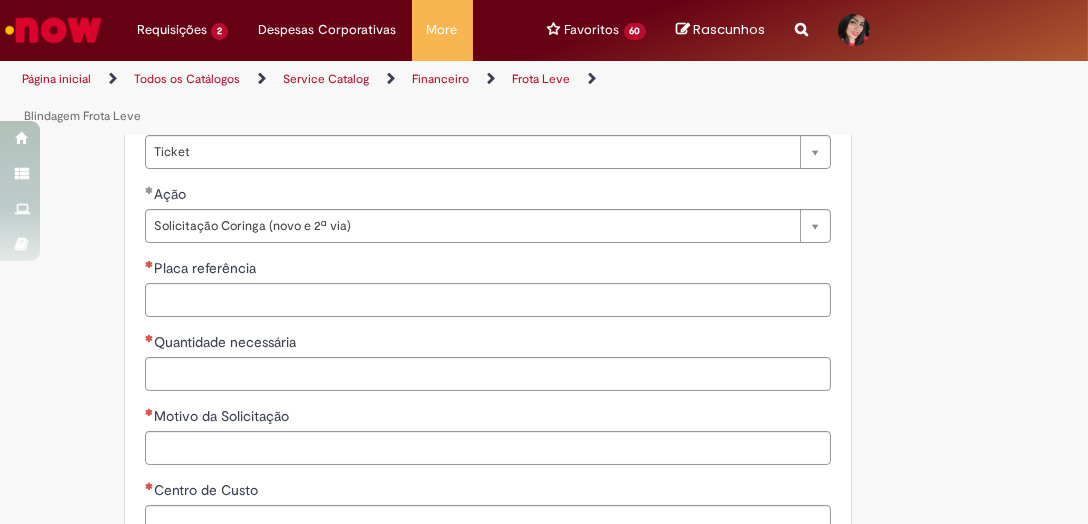 click on "Adicionar a Favoritos
Blindagem Frota Leve
Oferta destinada a solicitações referentes à Frota Leve (carros locados e motos próprias).
Solicitações disponíveis para tratamento nesta oferta:
Sistema de Gestão de Frota (SGF):  Ajustes na ferramenta de gestão de Frota Leve, incluindo atualização de CNH, baixa e cadastro de condutores e veículos, transferência de centro de custo, troca de cargo e gerenciamento de acesso como gestor de frota.
Telemetria (Orus, Golfleet e Pointer):  Solicitação de acesso às plataformas para gerenciamento de dados, manutenção da telemetria em caso de inconsistências e retirada de telemetria dos veículos.
Veloe:  solicitação, ativação e cancelamento de TAGs para veículos cadastrados no sistema de gestão de frota.
Ticket:
Cadastro e descadastro de postos: Link do BI
Cartão Coringa:
LUPI ." at bounding box center [544, 80] 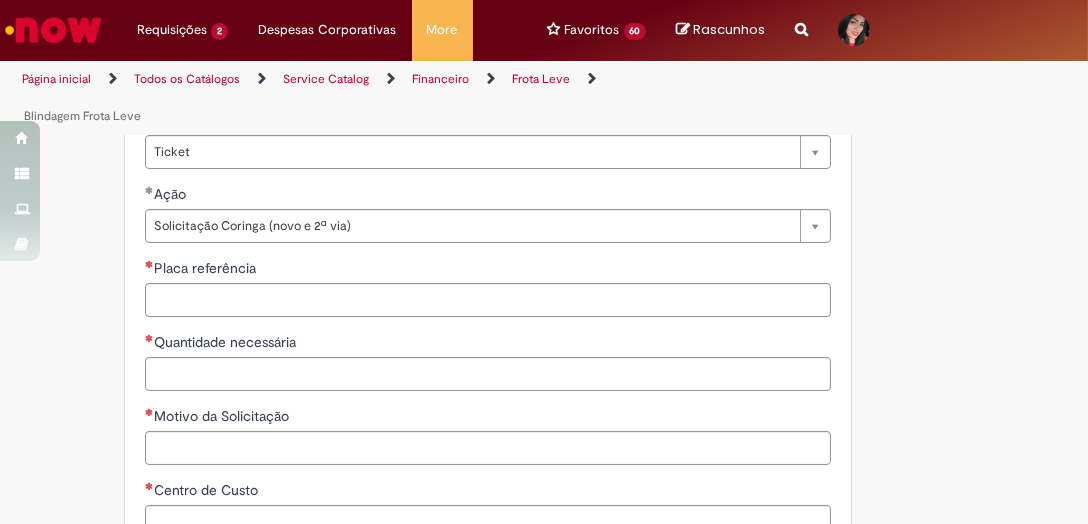 scroll, scrollTop: 1599, scrollLeft: 0, axis: vertical 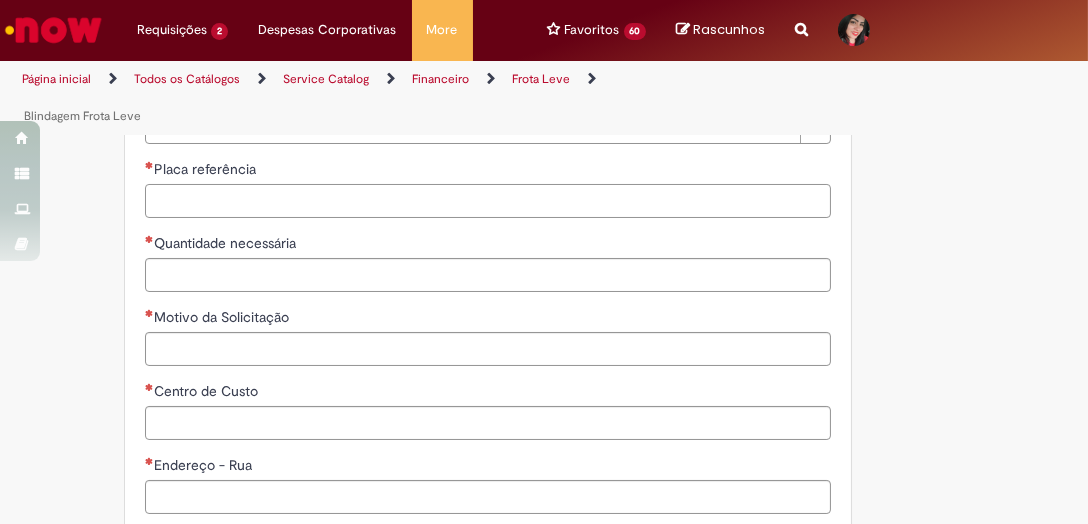 click on "Placa referência" at bounding box center [488, 201] 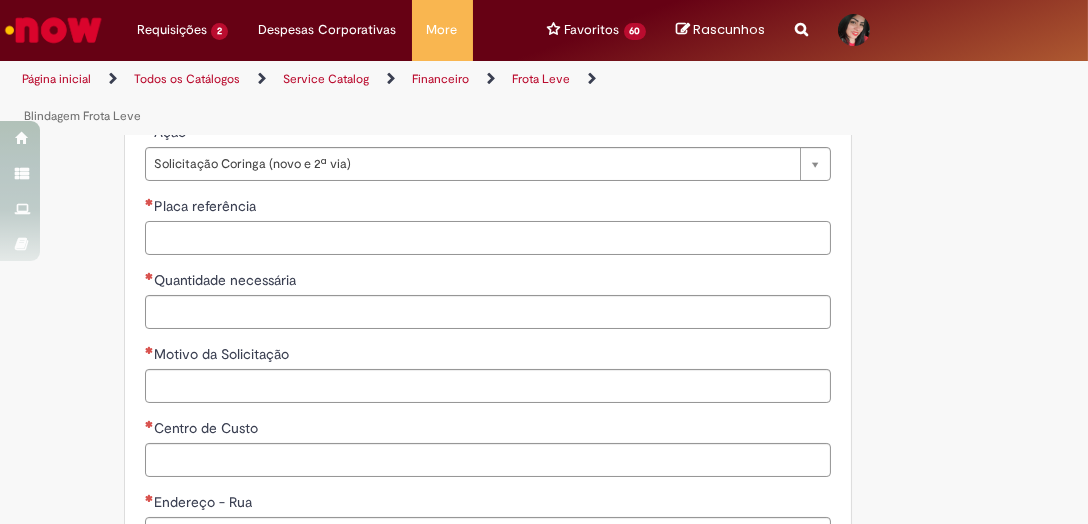scroll, scrollTop: 1599, scrollLeft: 0, axis: vertical 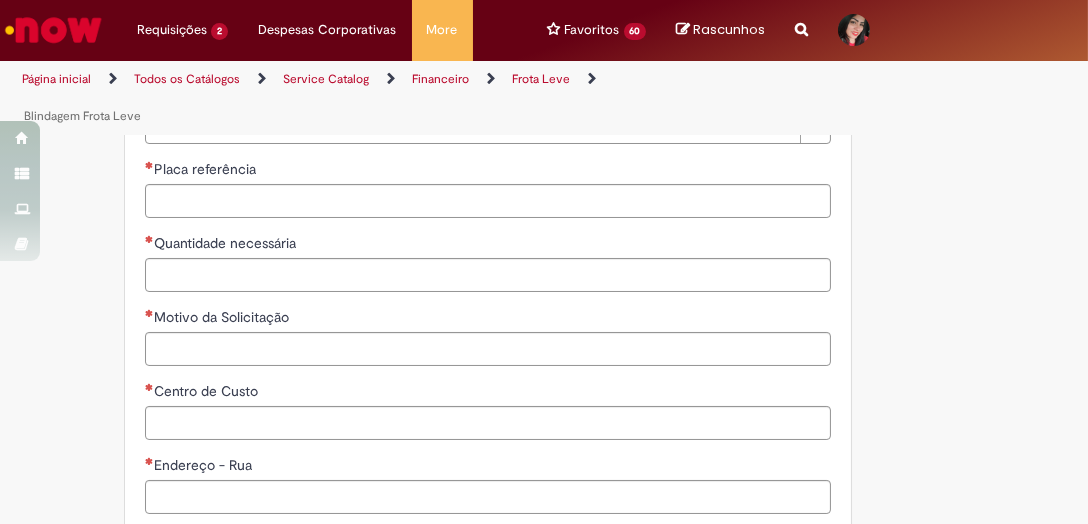 click on "Adicionar a Favoritos
Blindagem Frota Leve
Oferta destinada a solicitações referentes à Frota Leve (carros locados e motos próprias).
Solicitações disponíveis para tratamento nesta oferta:
Sistema de Gestão de Frota (SGF):  Ajustes na ferramenta de gestão de Frota Leve, incluindo atualização de CNH, baixa e cadastro de condutores e veículos, transferência de centro de custo, troca de cargo e gerenciamento de acesso como gestor de frota.
Telemetria (Orus, Golfleet e Pointer):  Solicitação de acesso às plataformas para gerenciamento de dados, manutenção da telemetria em caso de inconsistências e retirada de telemetria dos veículos.
Veloe:  solicitação, ativação e cancelamento de TAGs para veículos cadastrados no sistema de gestão de frota.
Ticket:
Cadastro e descadastro de postos: Link do BI
Cartão Coringa:
LUPI ." at bounding box center (544, -19) 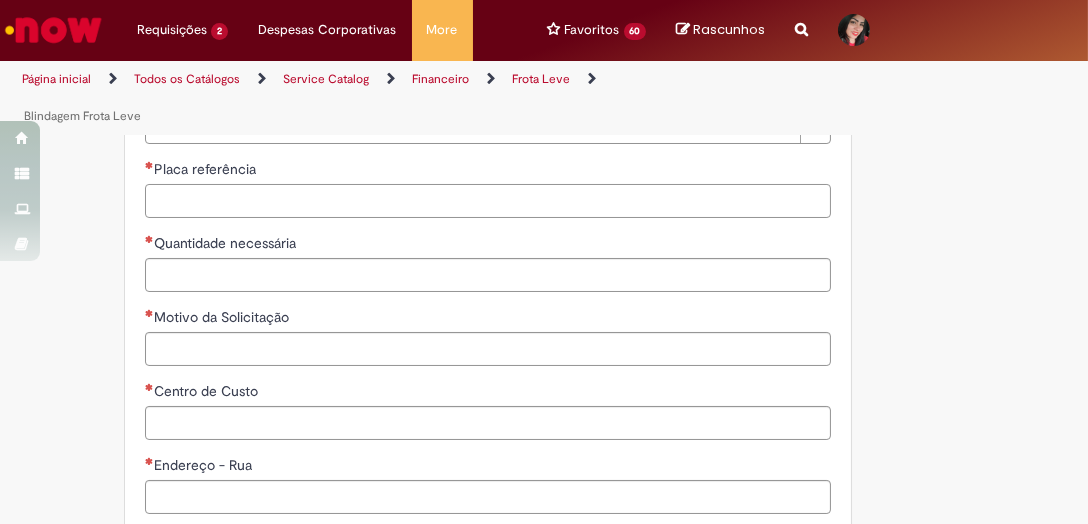 click on "Placa referência" at bounding box center (488, 201) 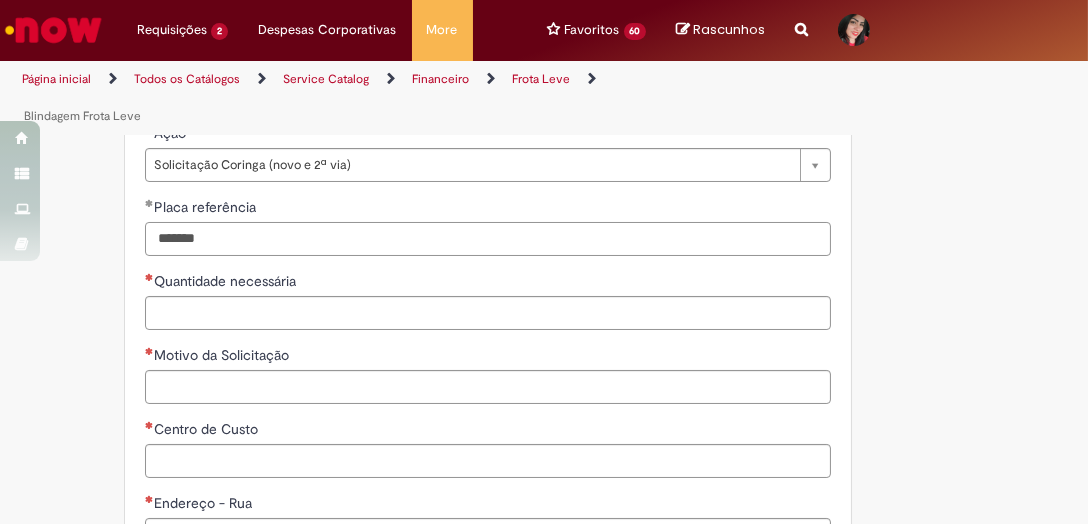 scroll, scrollTop: 1599, scrollLeft: 0, axis: vertical 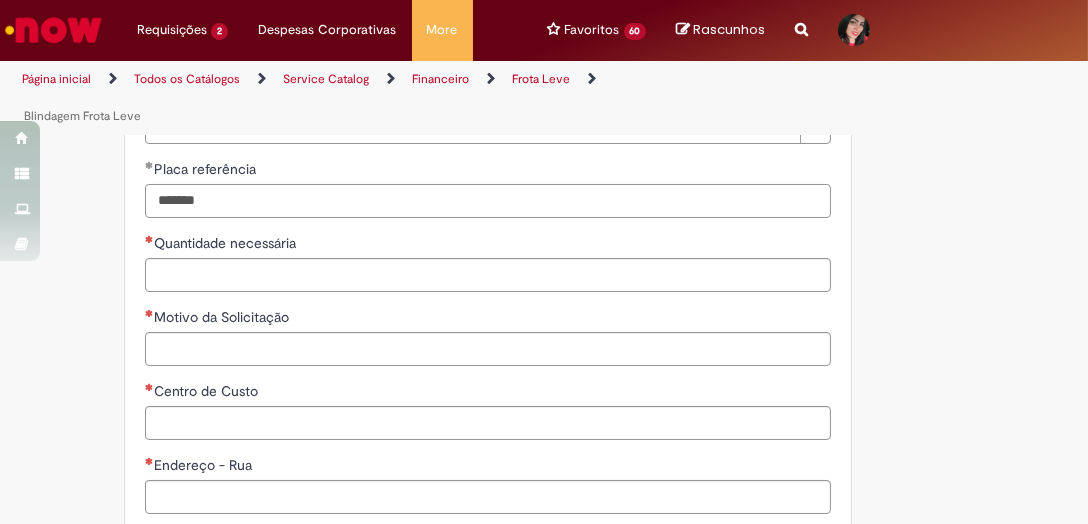 type on "*******" 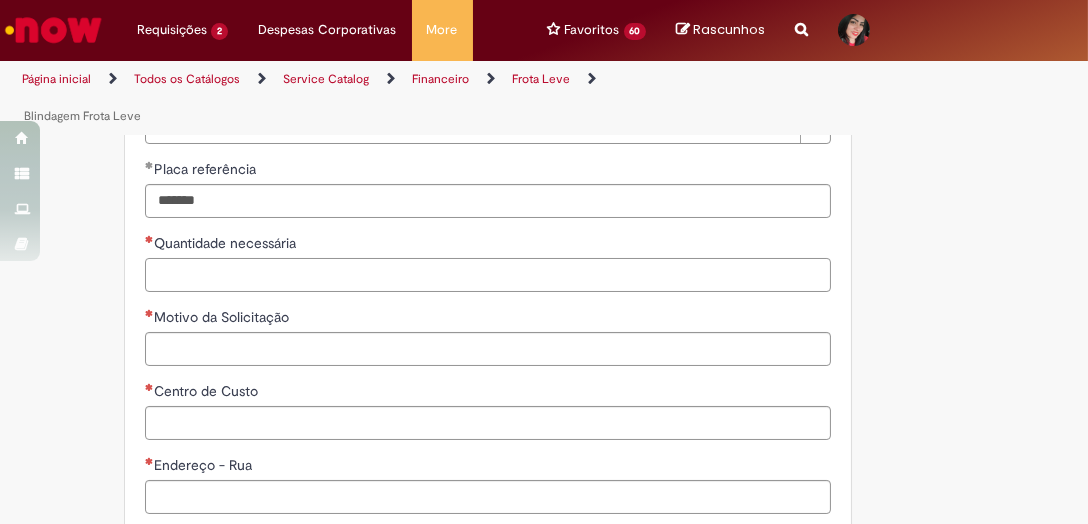 click on "Quantidade necessária" at bounding box center [488, 275] 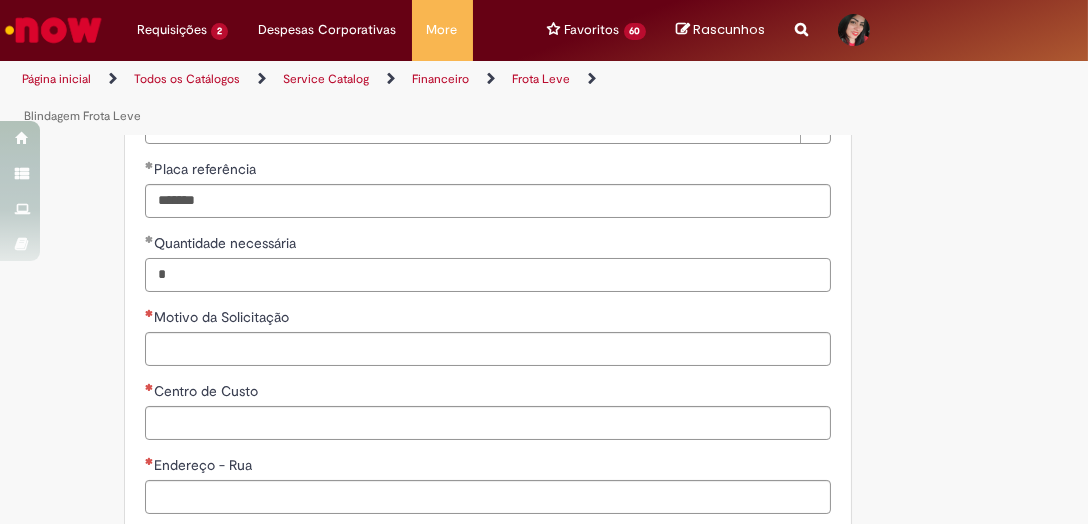type on "*" 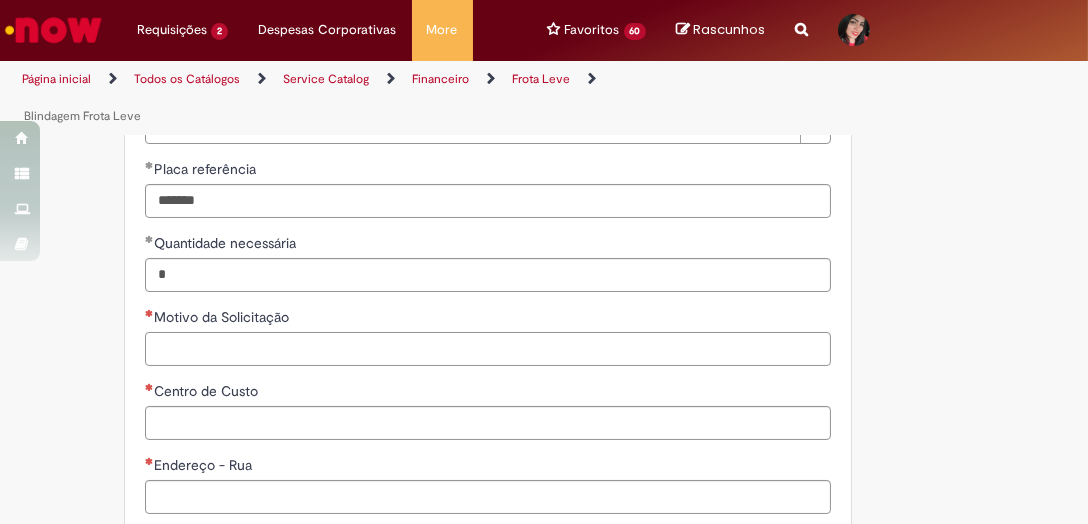 click on "Motivo da Solicitação" at bounding box center [488, 349] 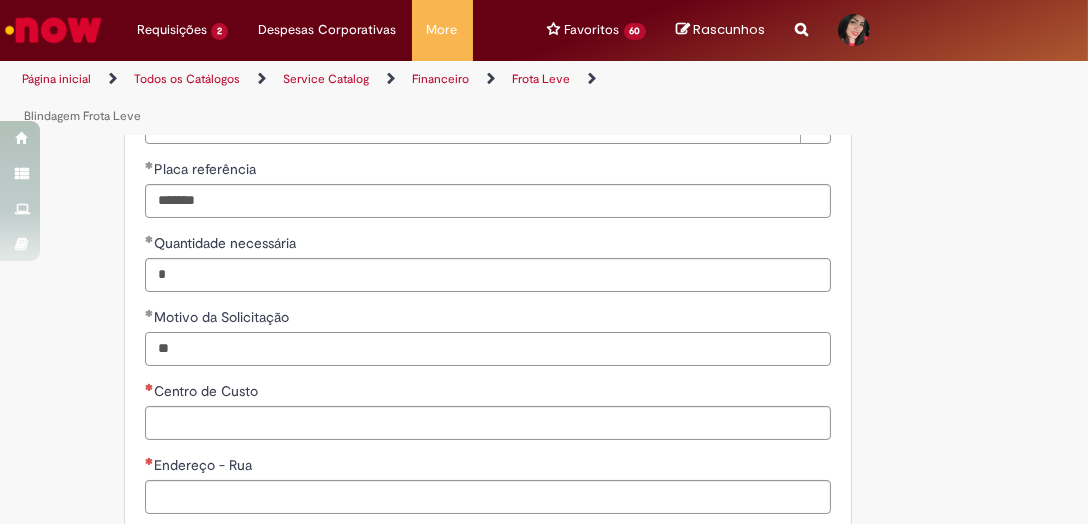 type on "*" 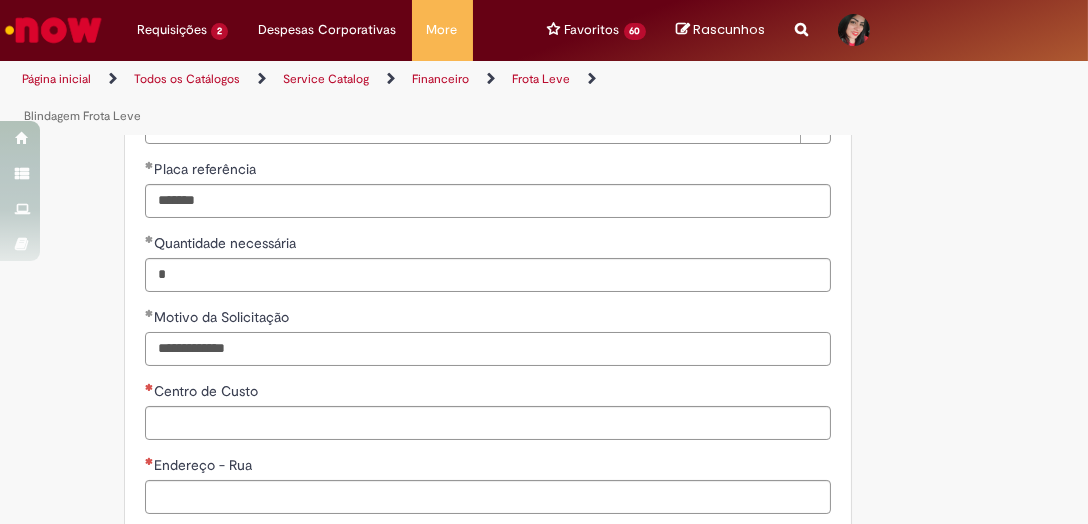 type on "**********" 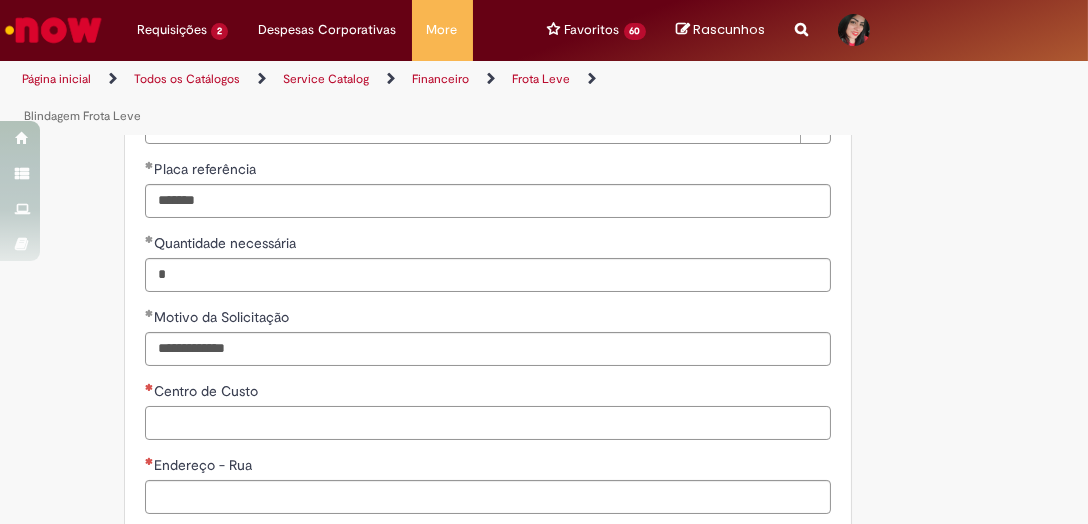 click on "Centro de Custo" at bounding box center [488, 423] 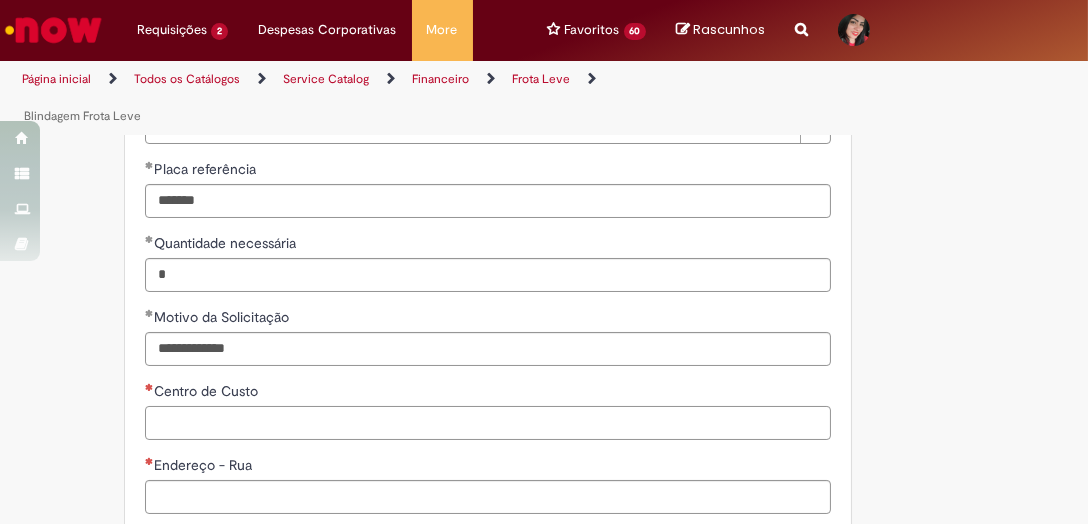 paste on "**********" 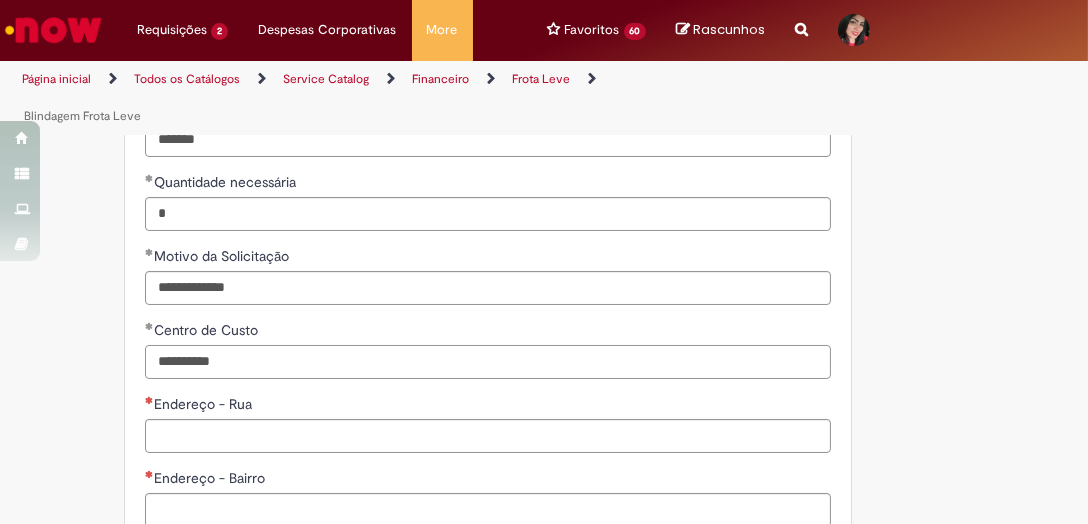 scroll, scrollTop: 1699, scrollLeft: 0, axis: vertical 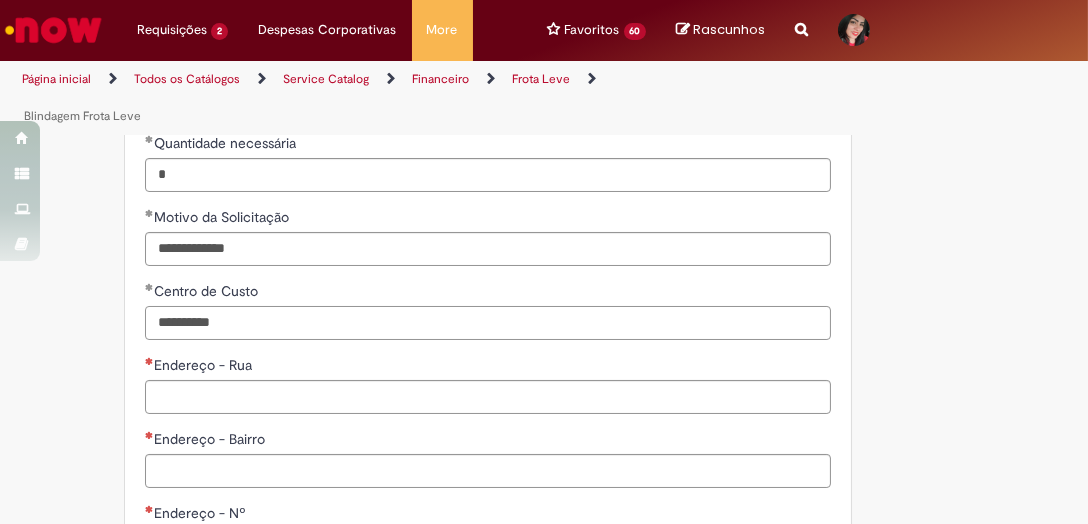 type on "**********" 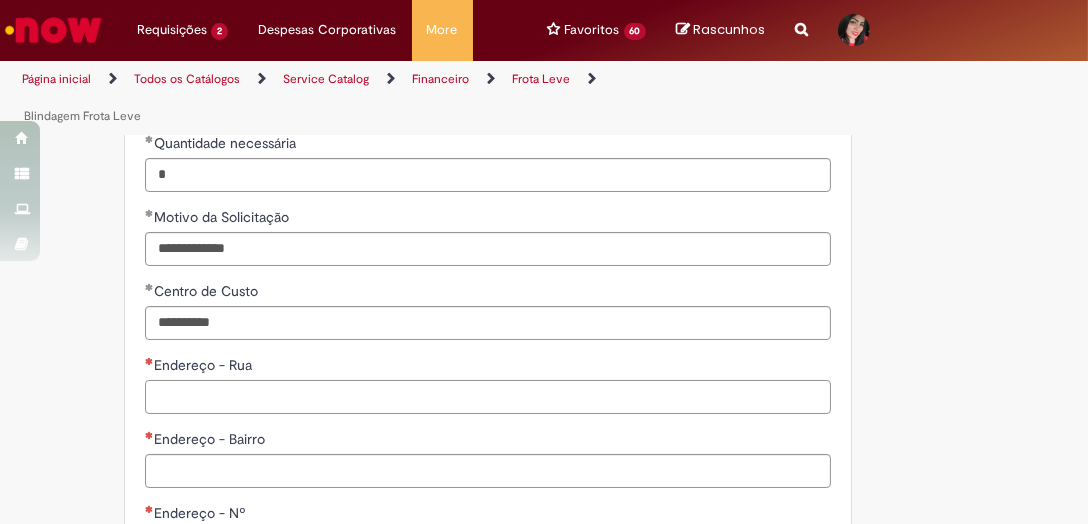click on "Endereço - Rua" at bounding box center (488, 397) 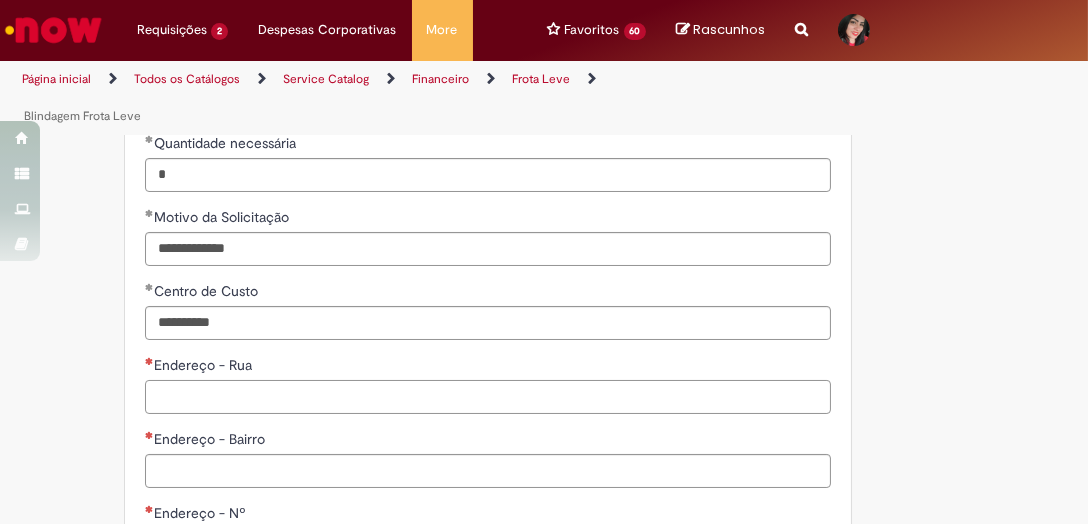 type on "*" 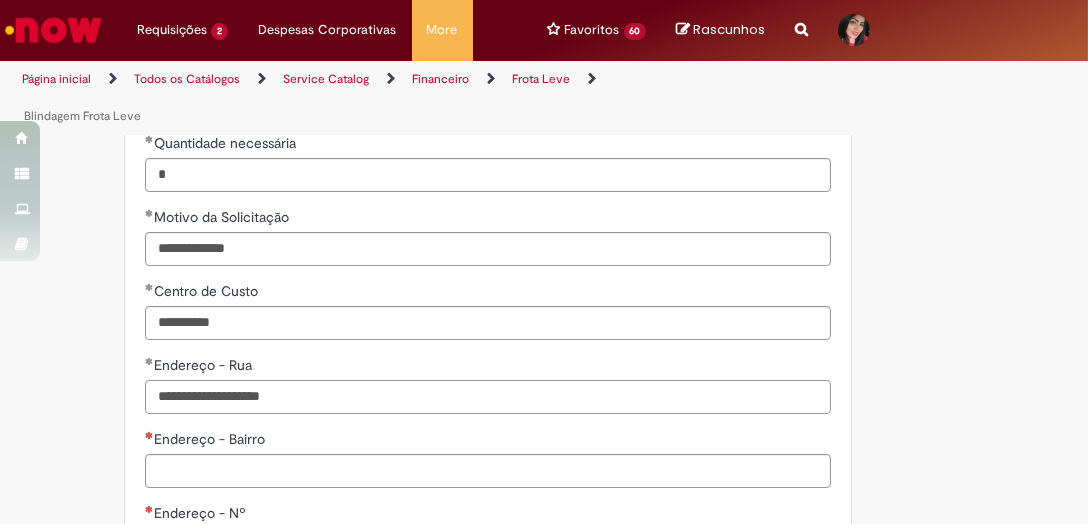 type on "**********" 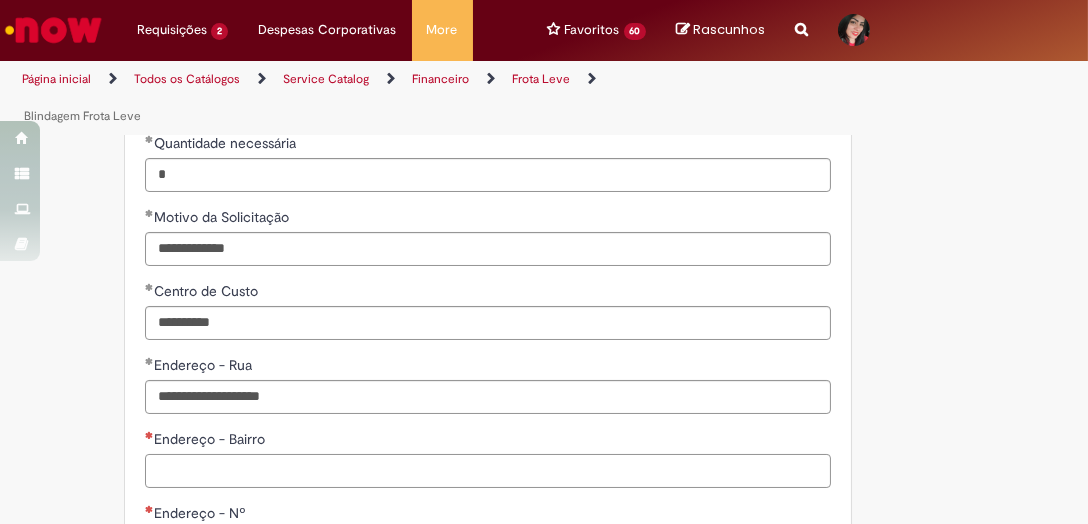 drag, startPoint x: 293, startPoint y: 463, endPoint x: 312, endPoint y: 423, distance: 44.28318 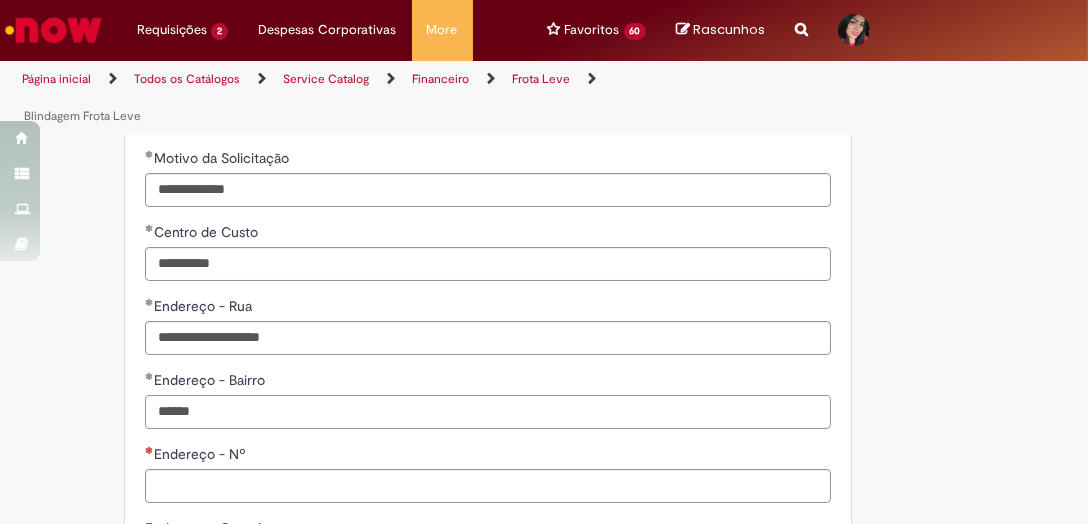 scroll, scrollTop: 1799, scrollLeft: 0, axis: vertical 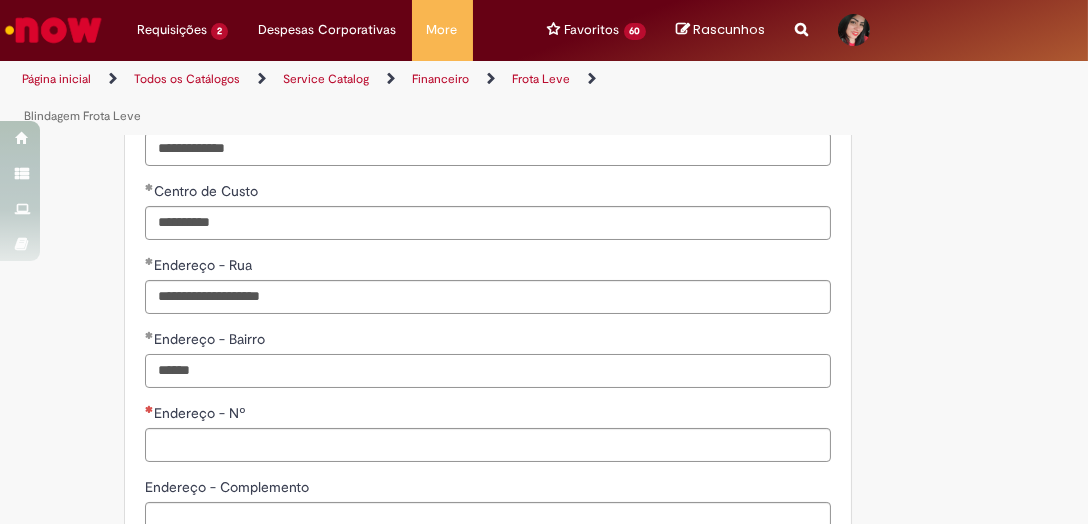 type on "******" 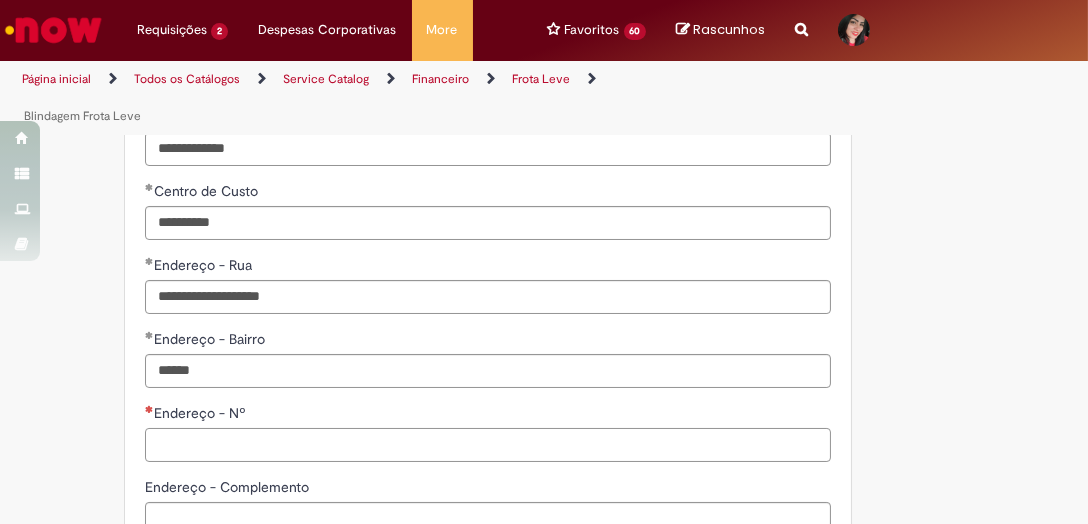 click on "**********" at bounding box center (488, 241) 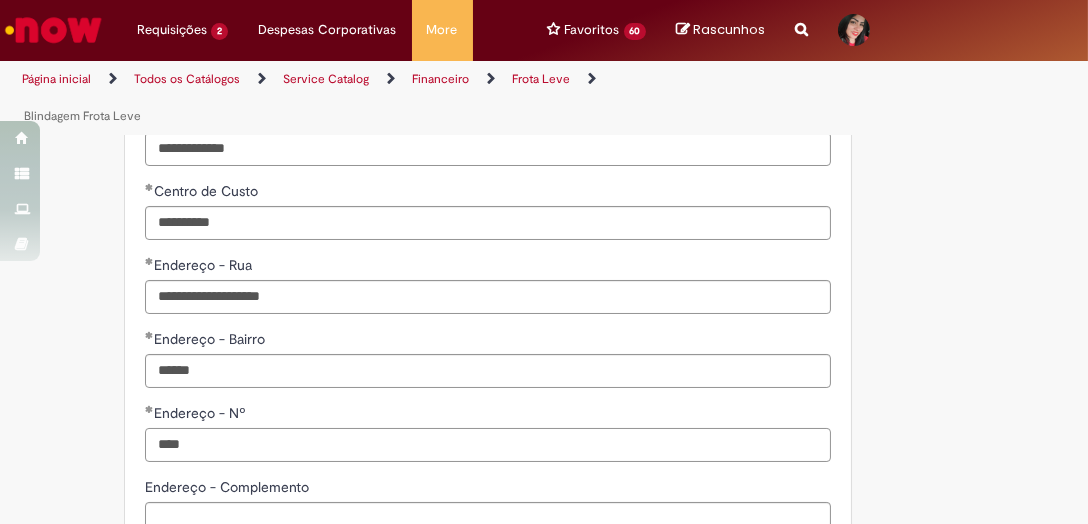 type on "****" 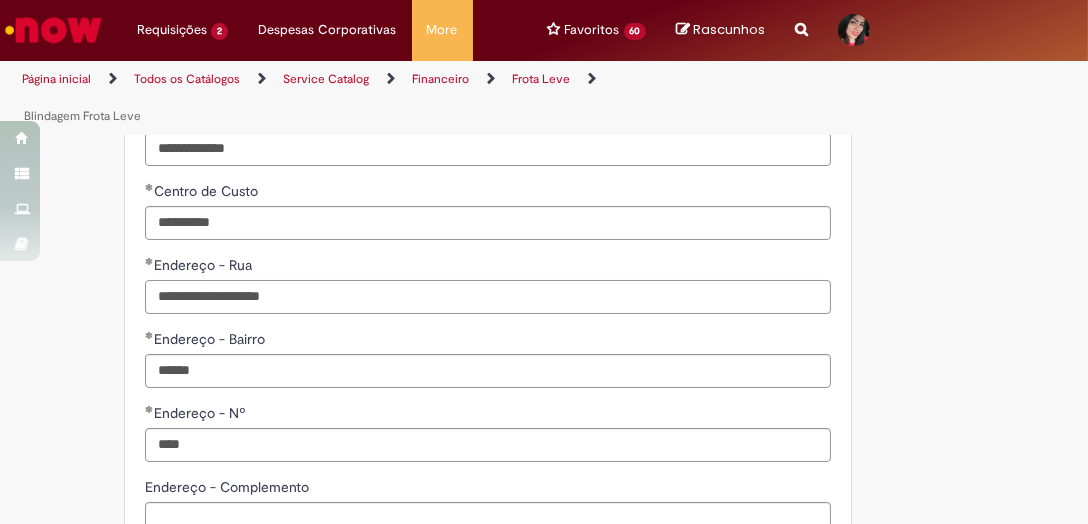 click on "**********" at bounding box center (488, 297) 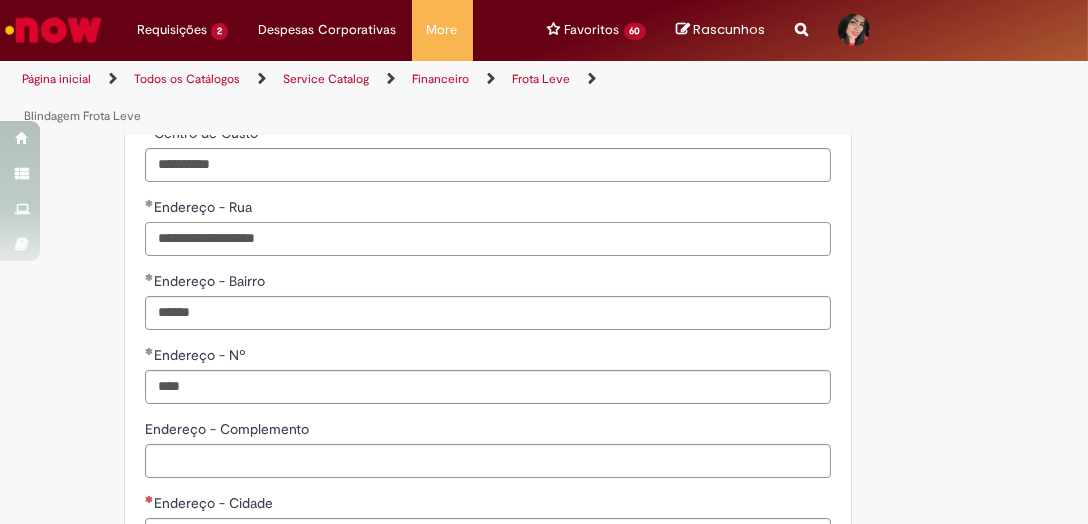 scroll, scrollTop: 1899, scrollLeft: 0, axis: vertical 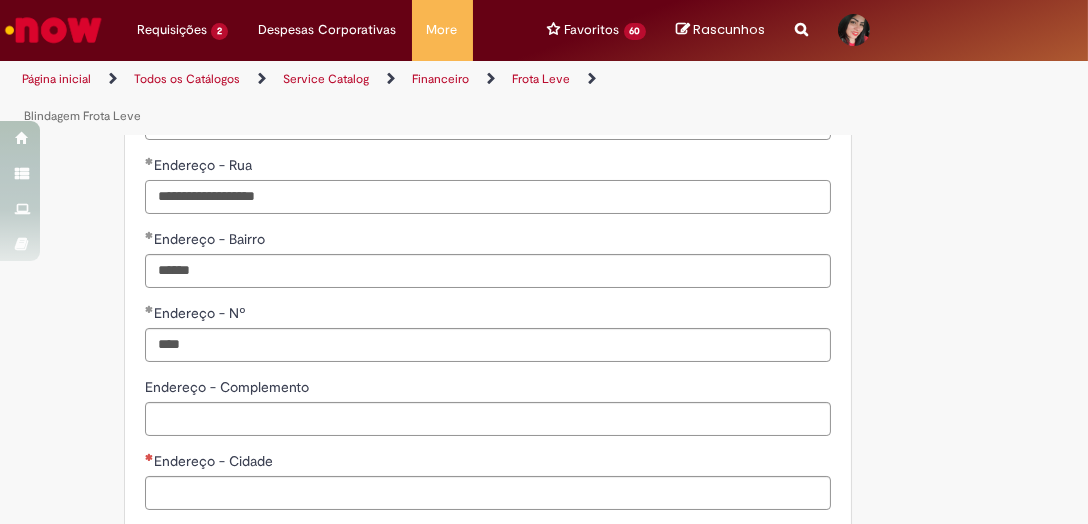 type on "**********" 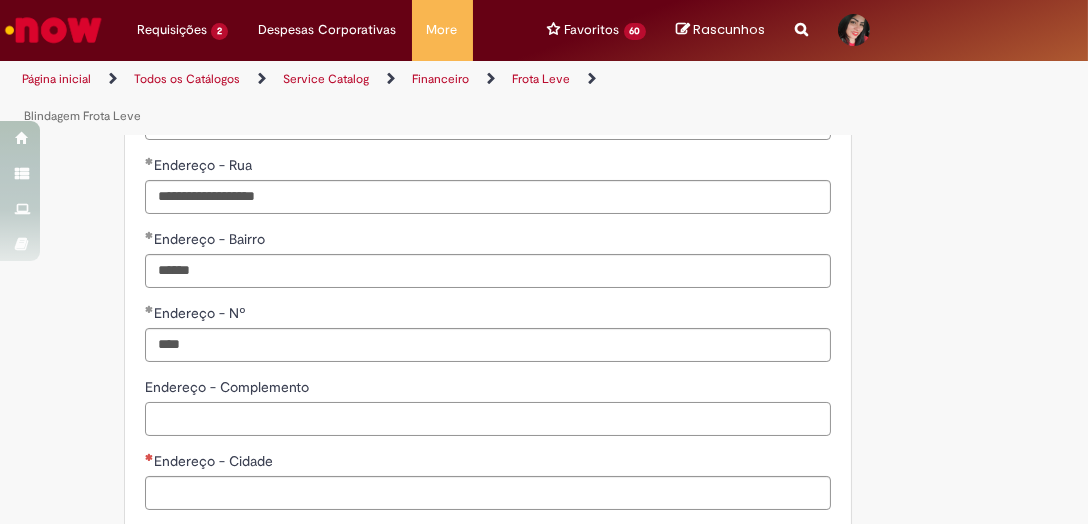 click on "Endereço - Complemento" at bounding box center [488, 419] 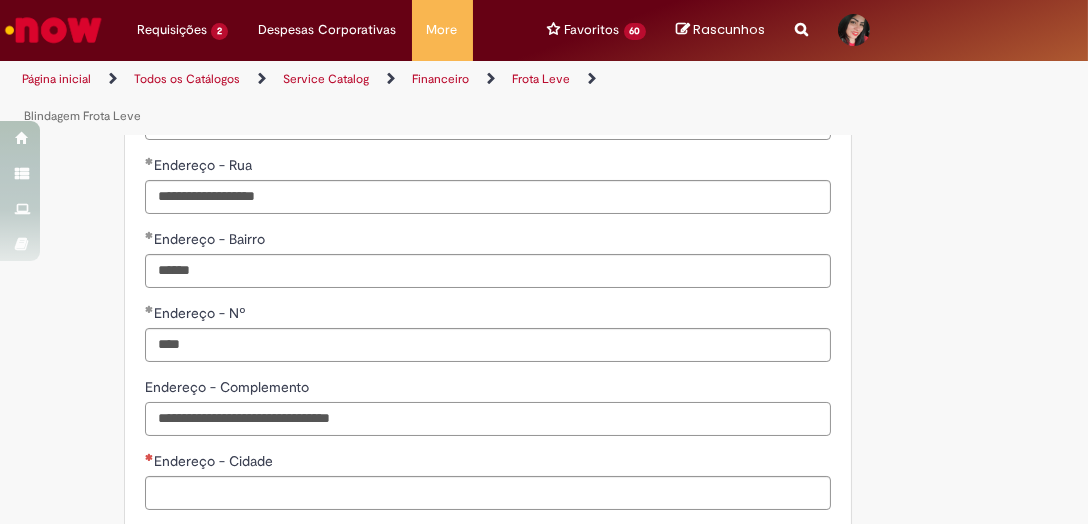 scroll, scrollTop: 1999, scrollLeft: 0, axis: vertical 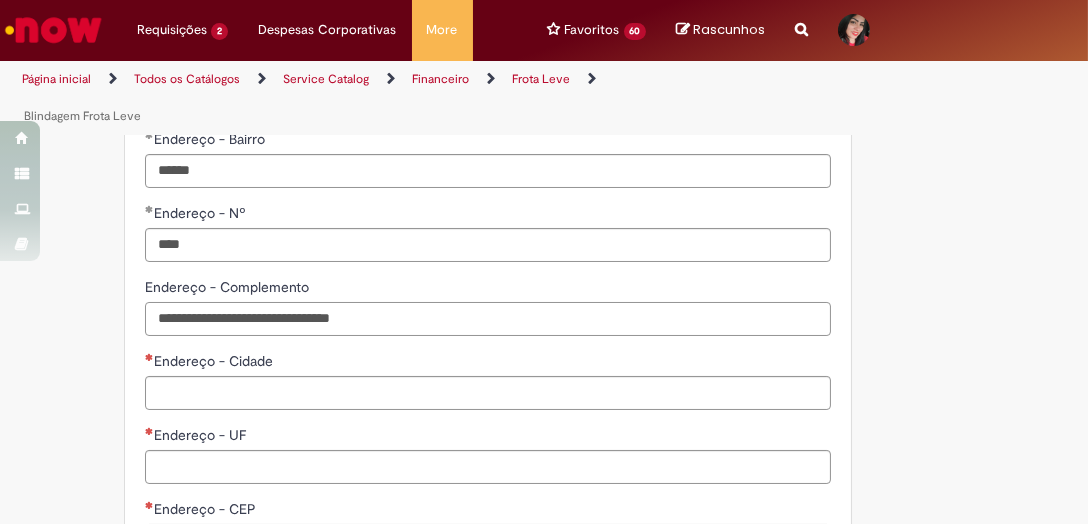 type on "**********" 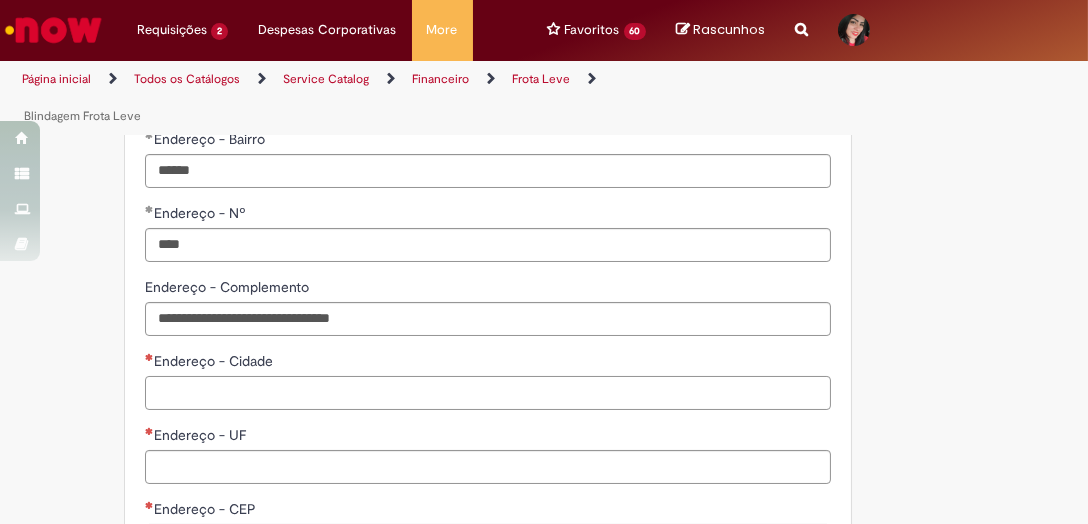 click on "Endereço - Cidade" at bounding box center [488, 393] 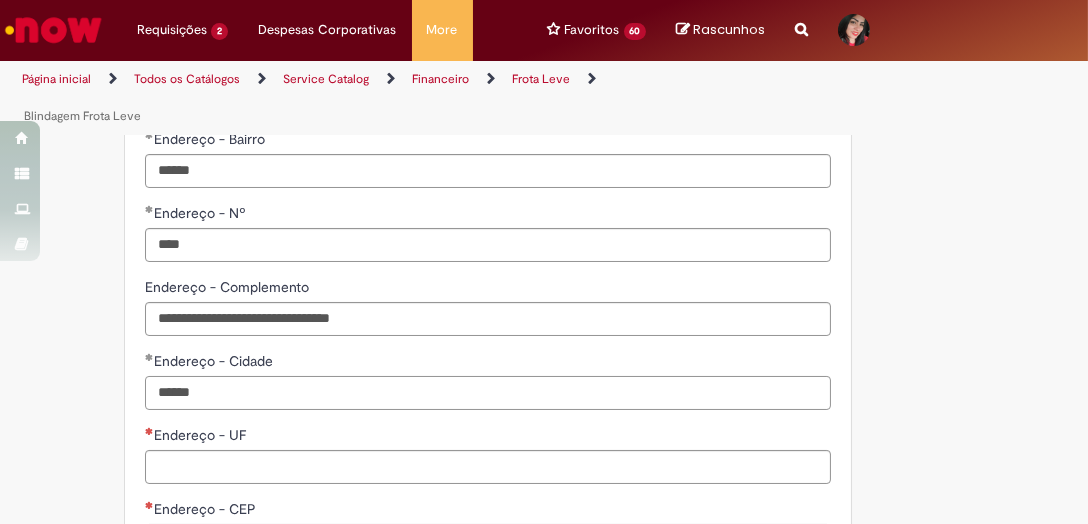 type on "******" 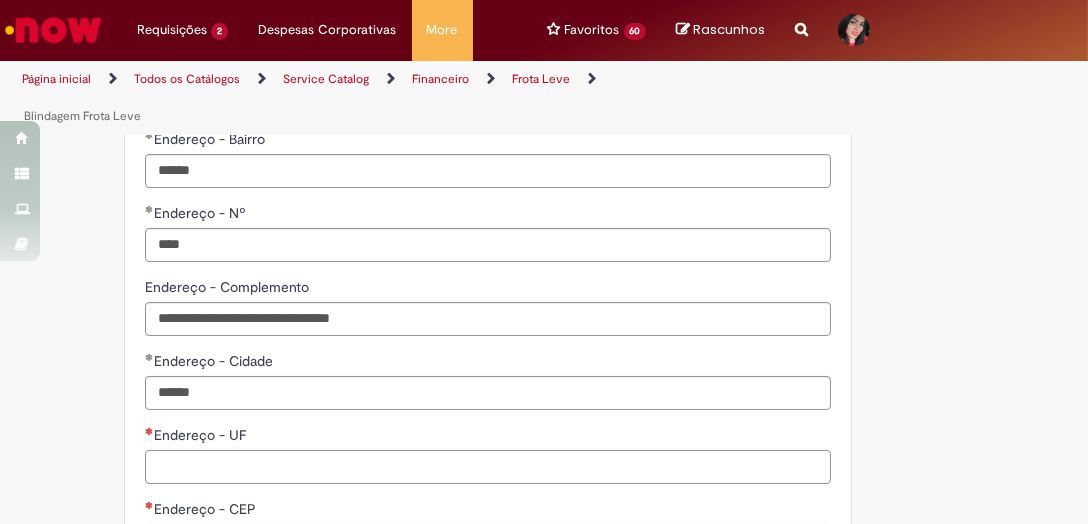 click on "Endereço - UF" at bounding box center (488, 467) 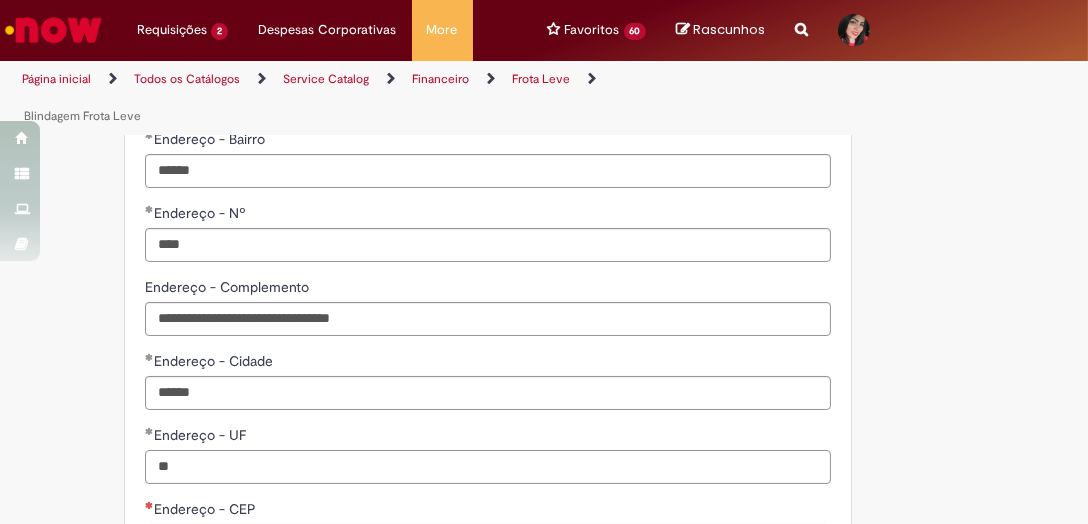 type on "*" 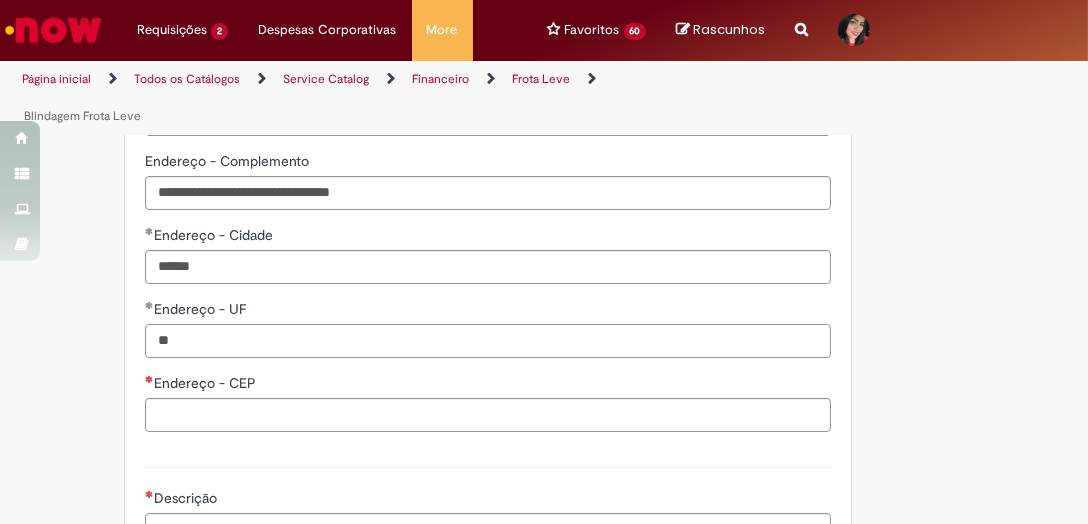 scroll, scrollTop: 2200, scrollLeft: 0, axis: vertical 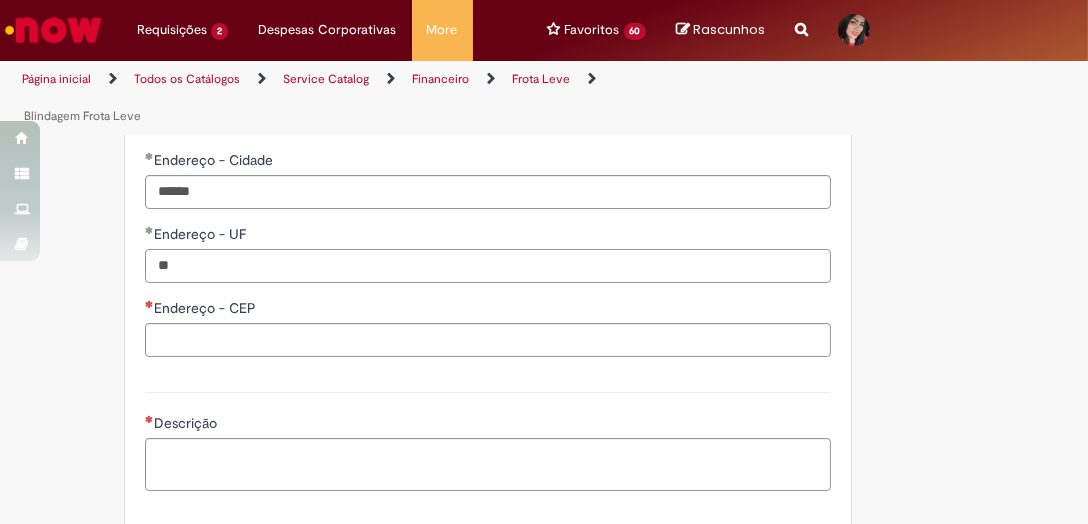 type on "**" 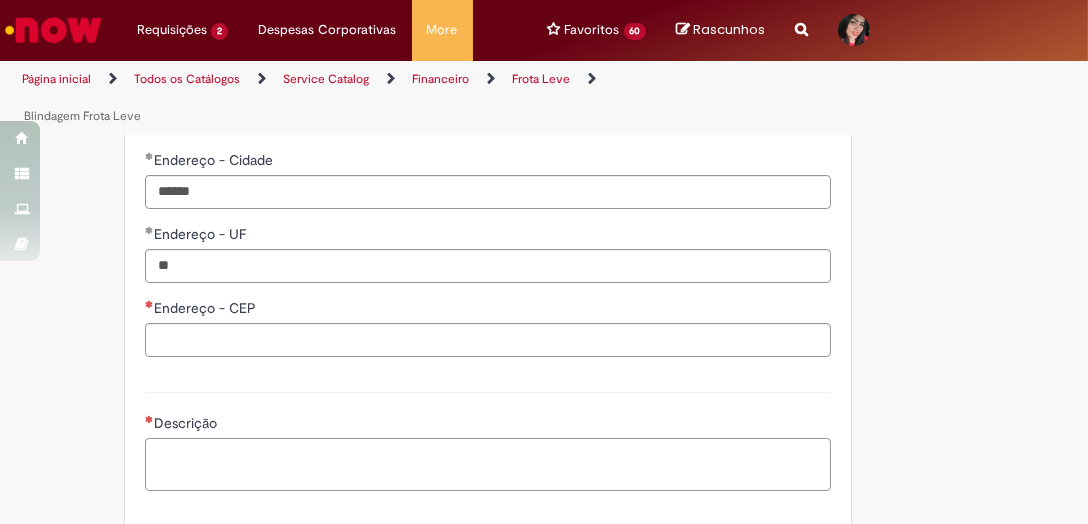 click on "Descrição" at bounding box center [488, 464] 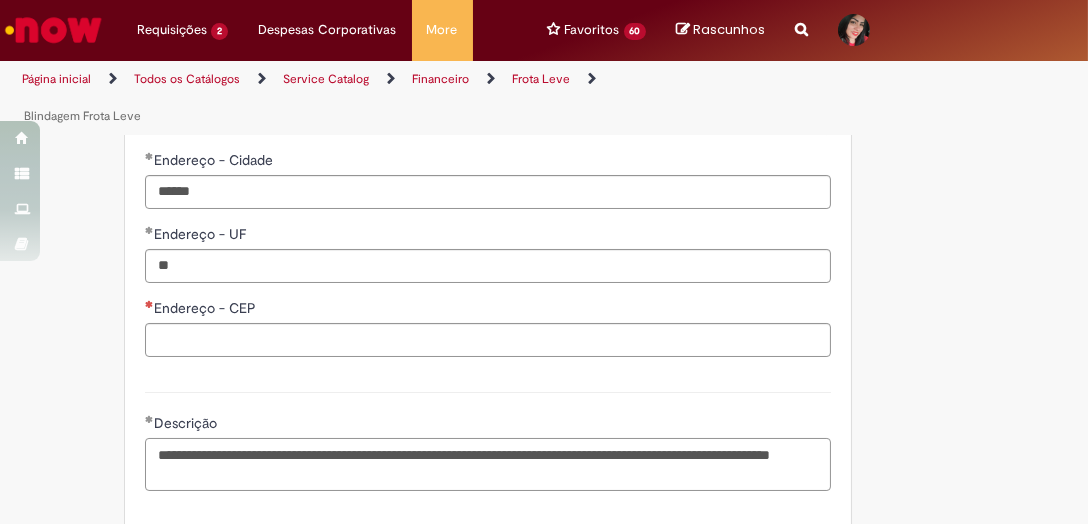 type on "**********" 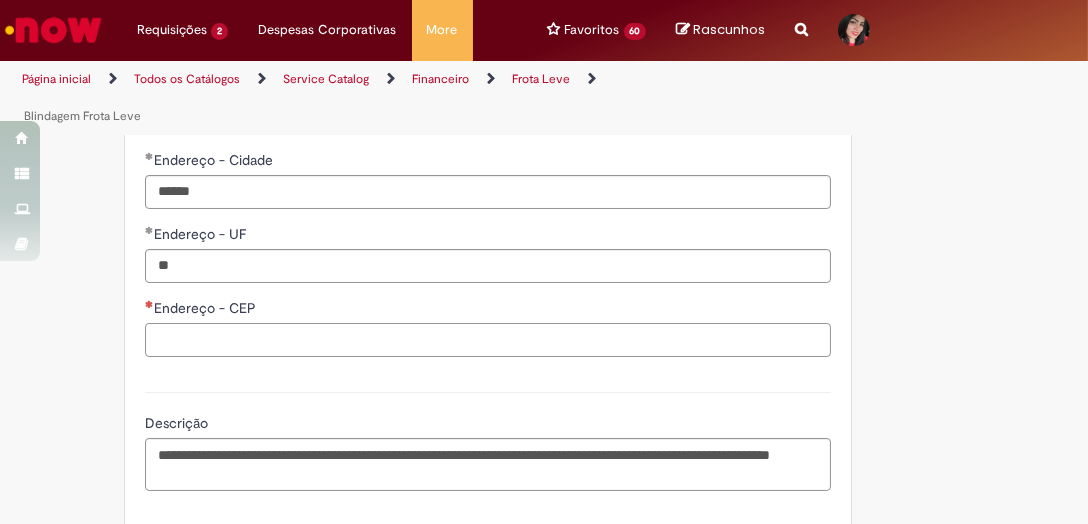 click on "Endereço - CEP" at bounding box center (488, 340) 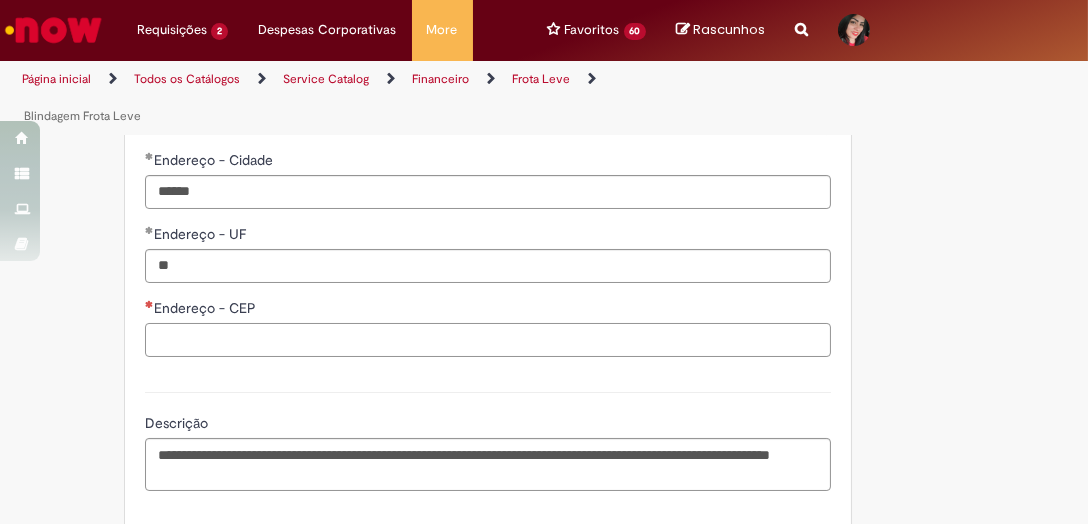 paste on "*********" 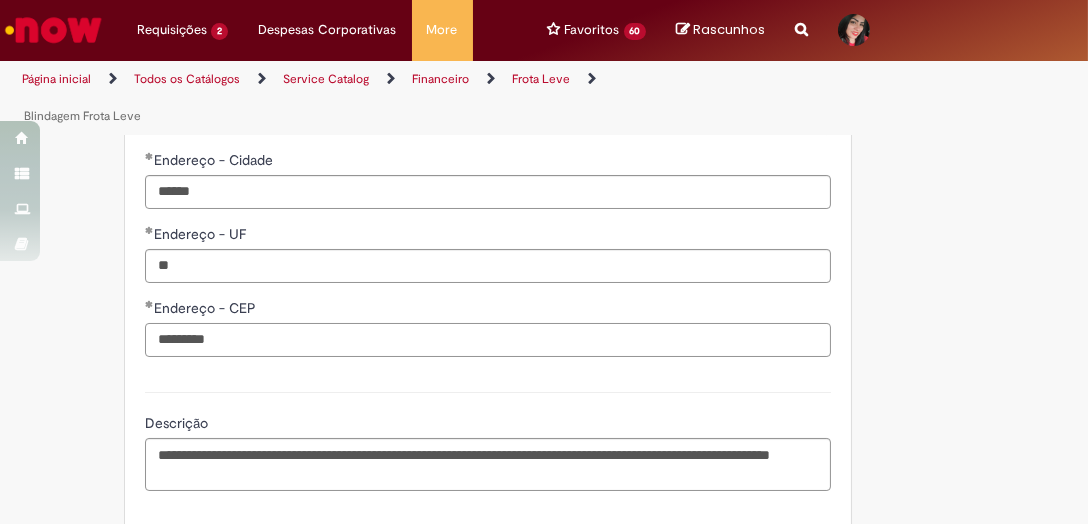 scroll, scrollTop: 2494, scrollLeft: 0, axis: vertical 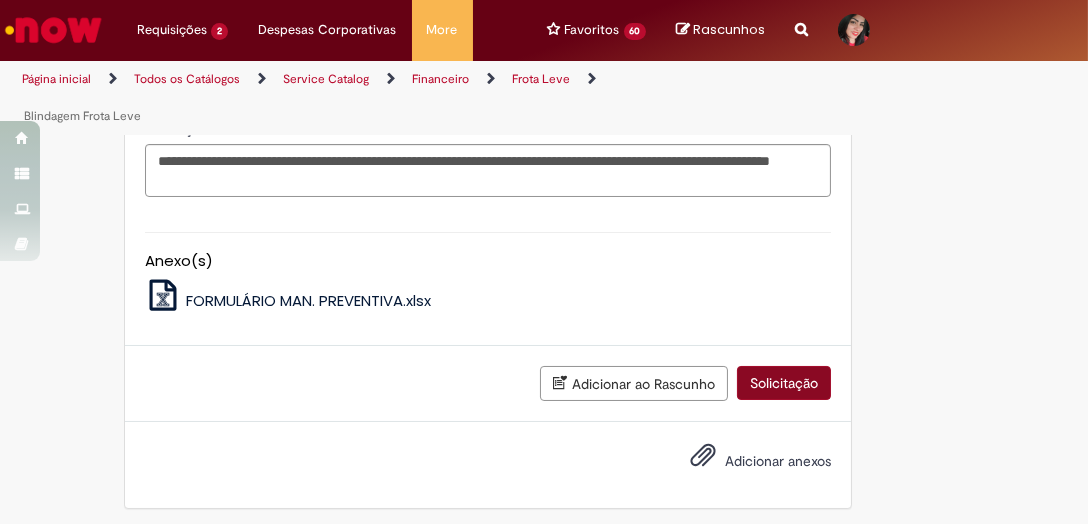 type on "*********" 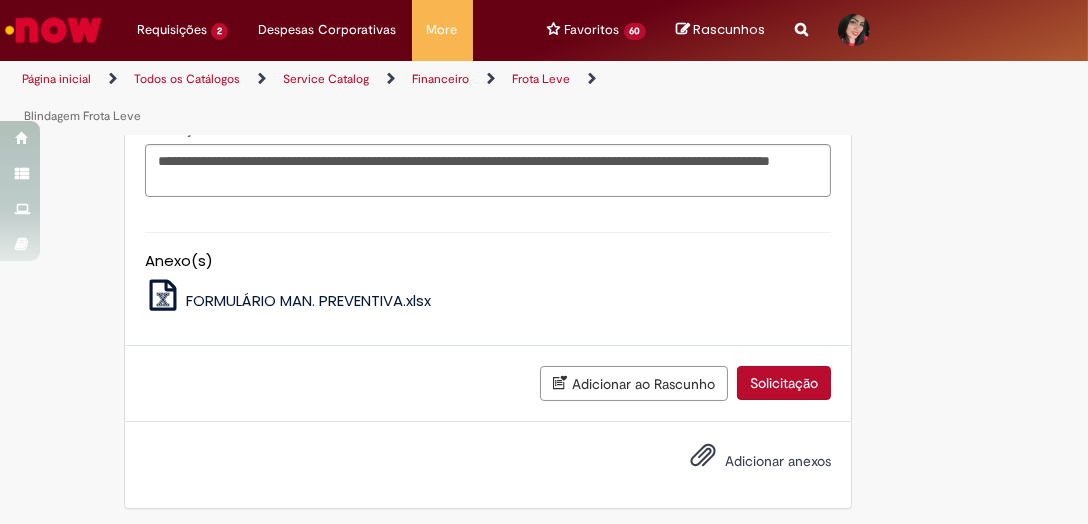 click on "Solicitação" at bounding box center (784, 383) 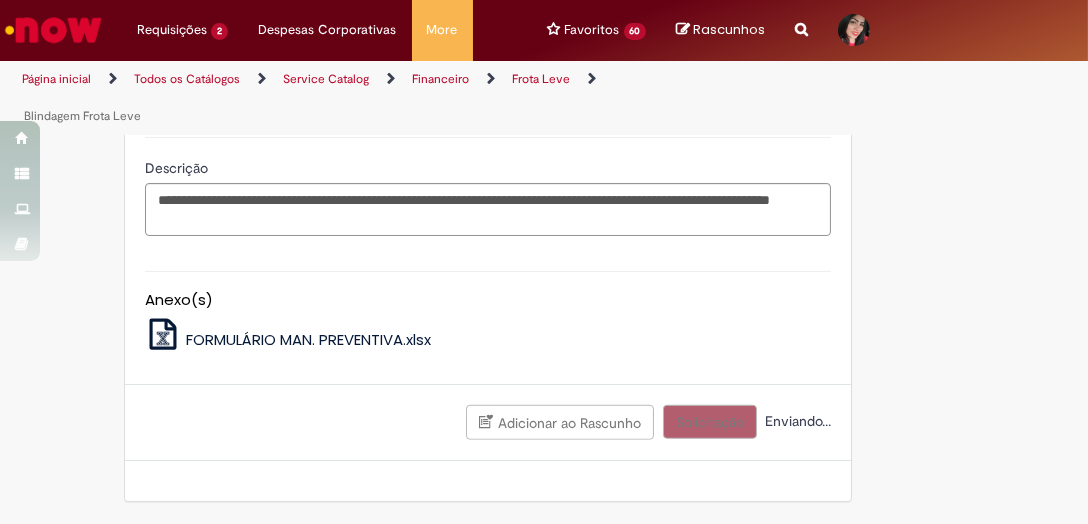 scroll, scrollTop: 2448, scrollLeft: 0, axis: vertical 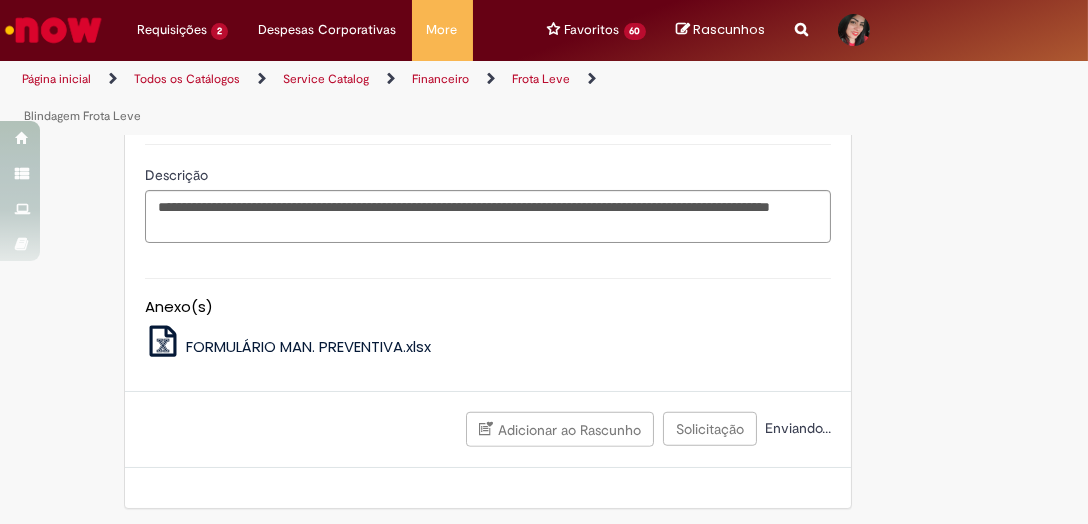 click on "FORMULÁRIO MAN. PREVENTIVA.xlsx" at bounding box center [308, 346] 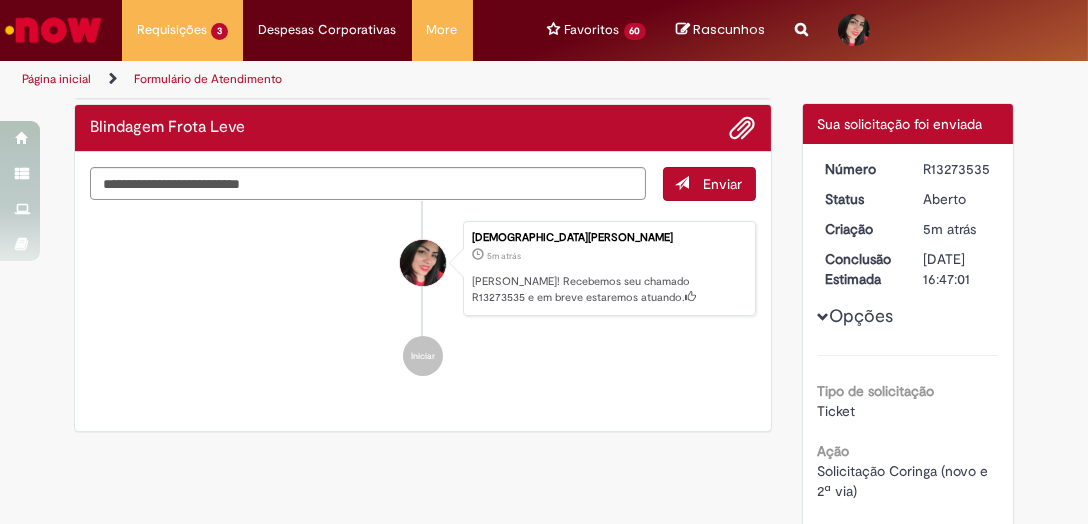 scroll, scrollTop: 99, scrollLeft: 0, axis: vertical 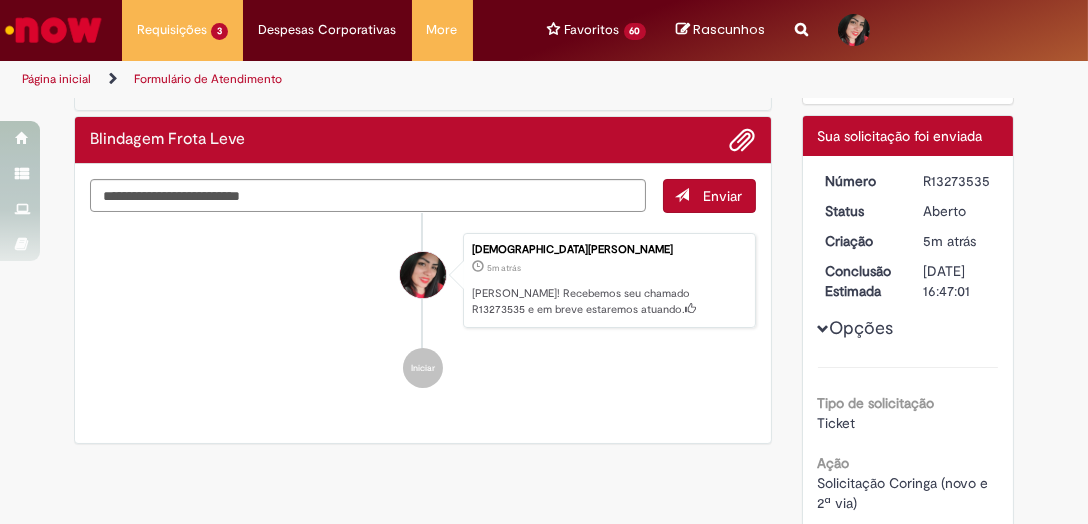 drag, startPoint x: 573, startPoint y: 489, endPoint x: 579, endPoint y: 474, distance: 16.155495 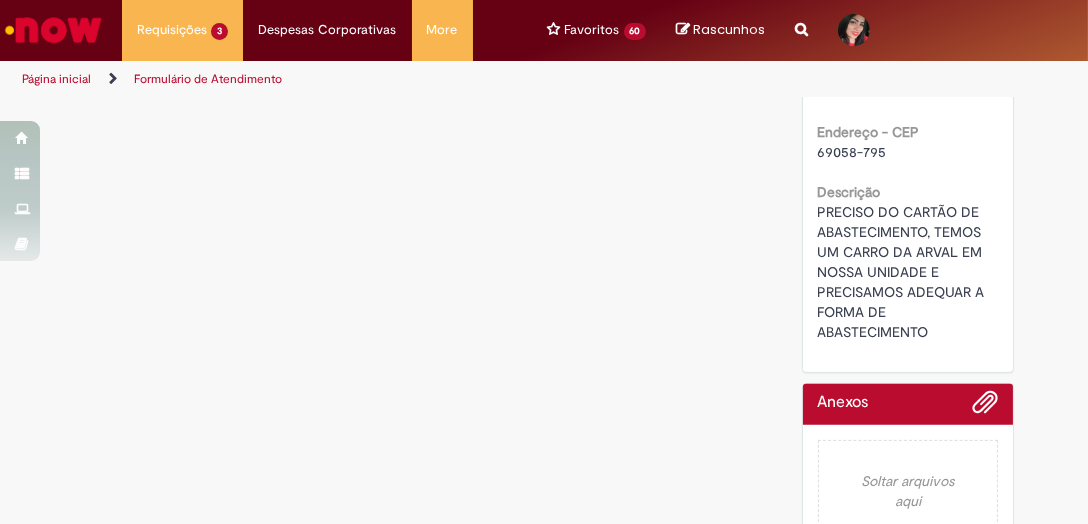 scroll, scrollTop: 1269, scrollLeft: 0, axis: vertical 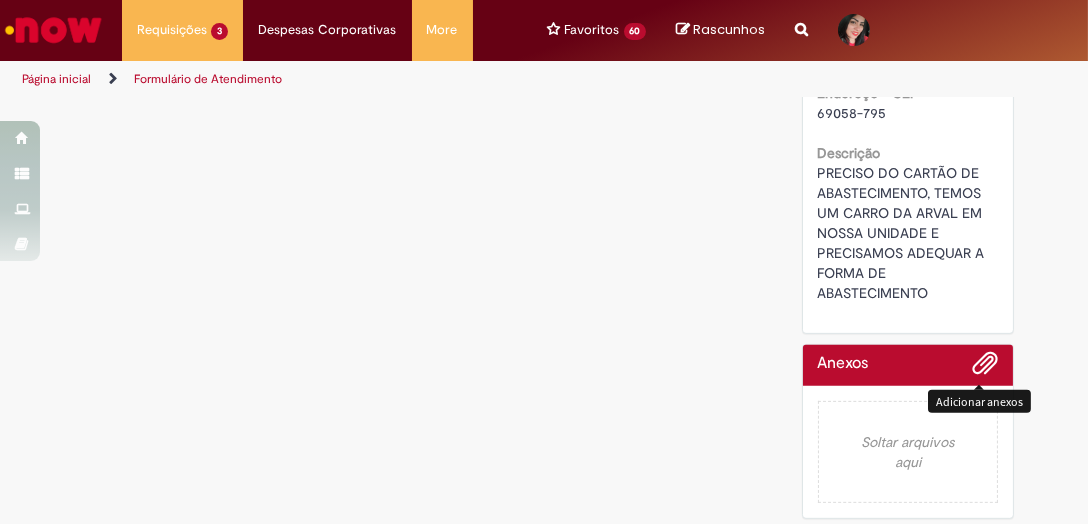 click at bounding box center [985, 364] 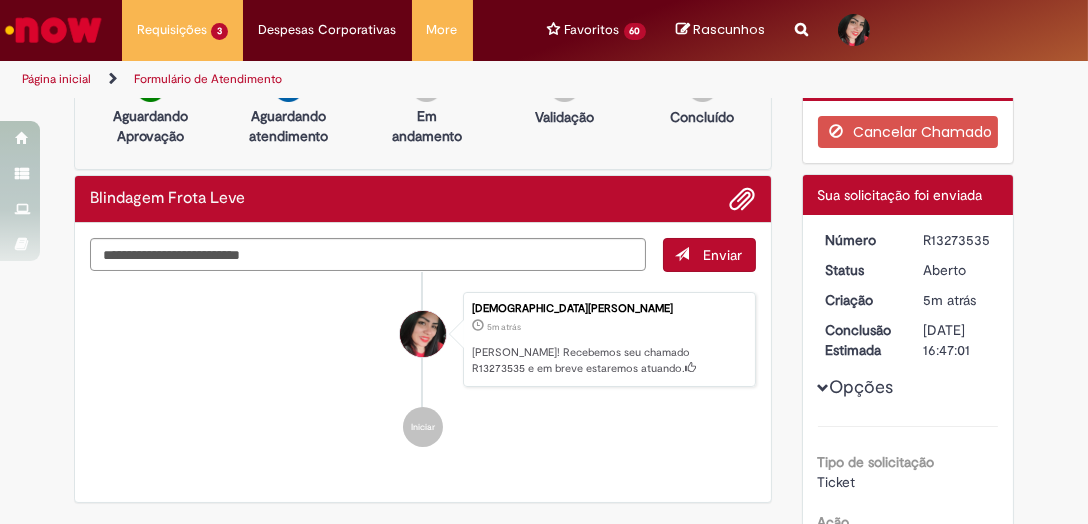 scroll, scrollTop: 0, scrollLeft: 0, axis: both 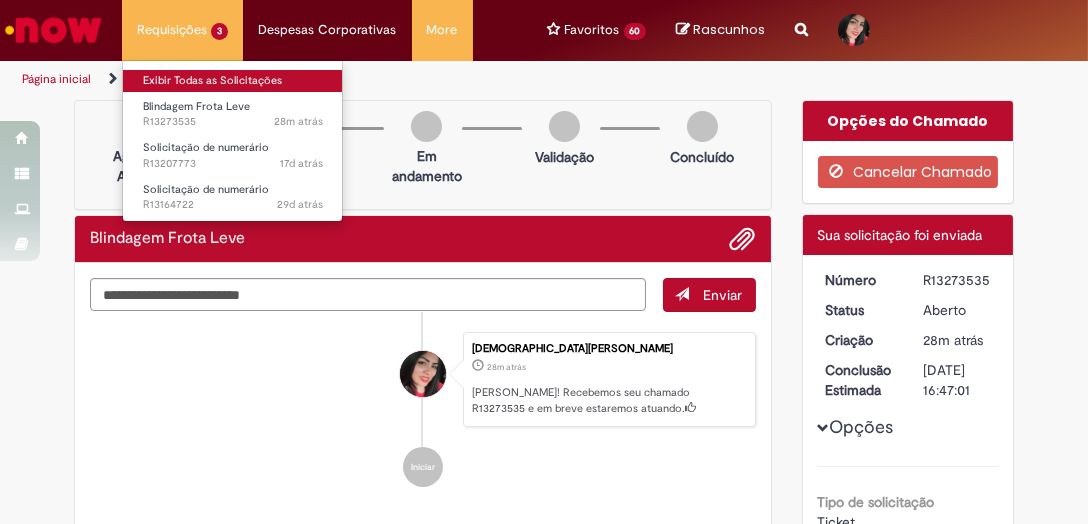 click on "Exibir Todas as Solicitações" at bounding box center [233, 81] 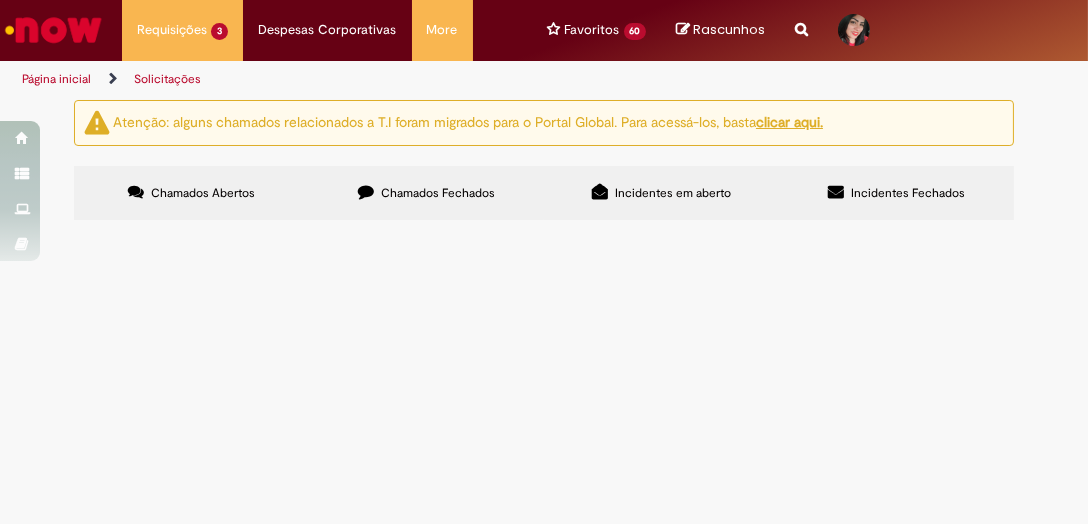 scroll, scrollTop: 77, scrollLeft: 0, axis: vertical 